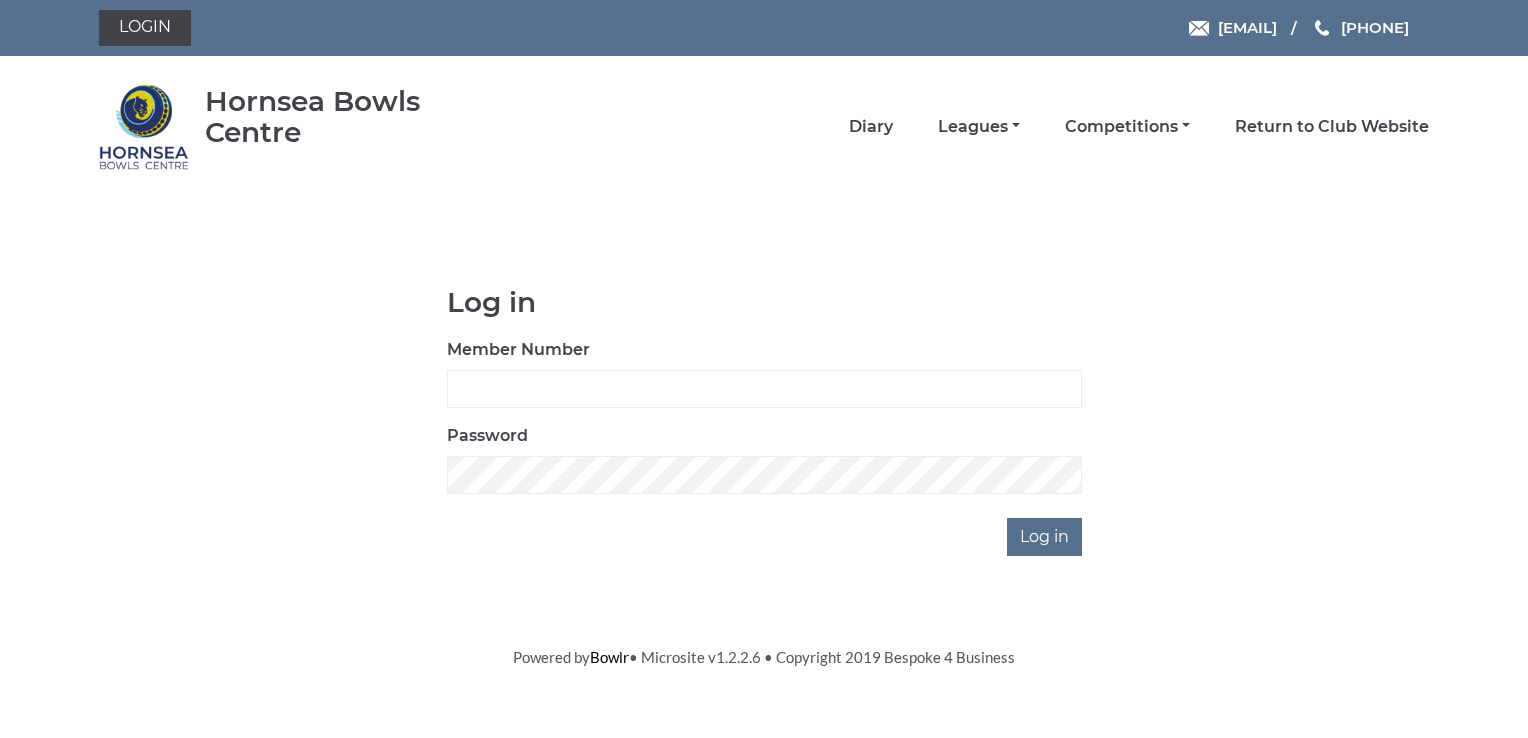 scroll, scrollTop: 0, scrollLeft: 0, axis: both 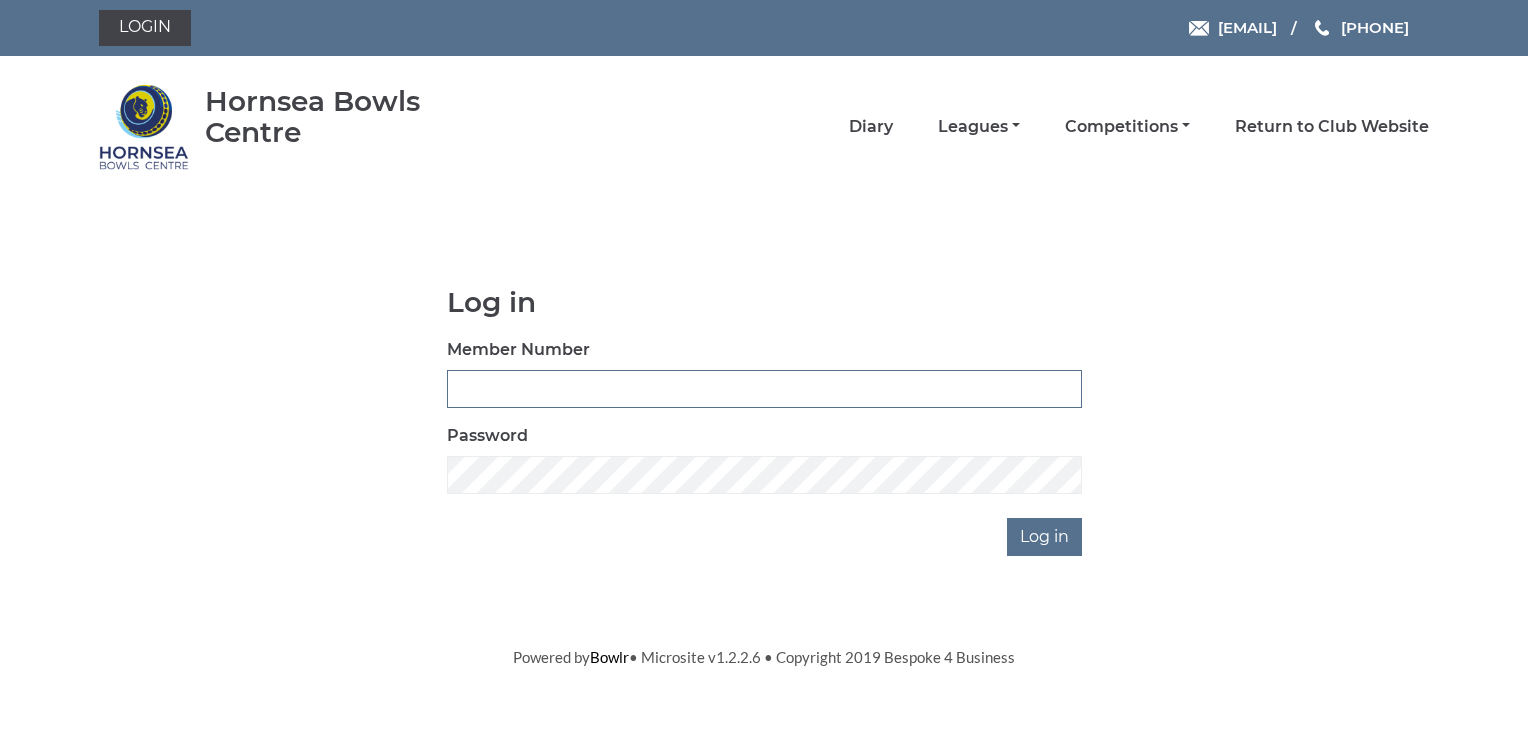 click on "Member Number" at bounding box center [764, 389] 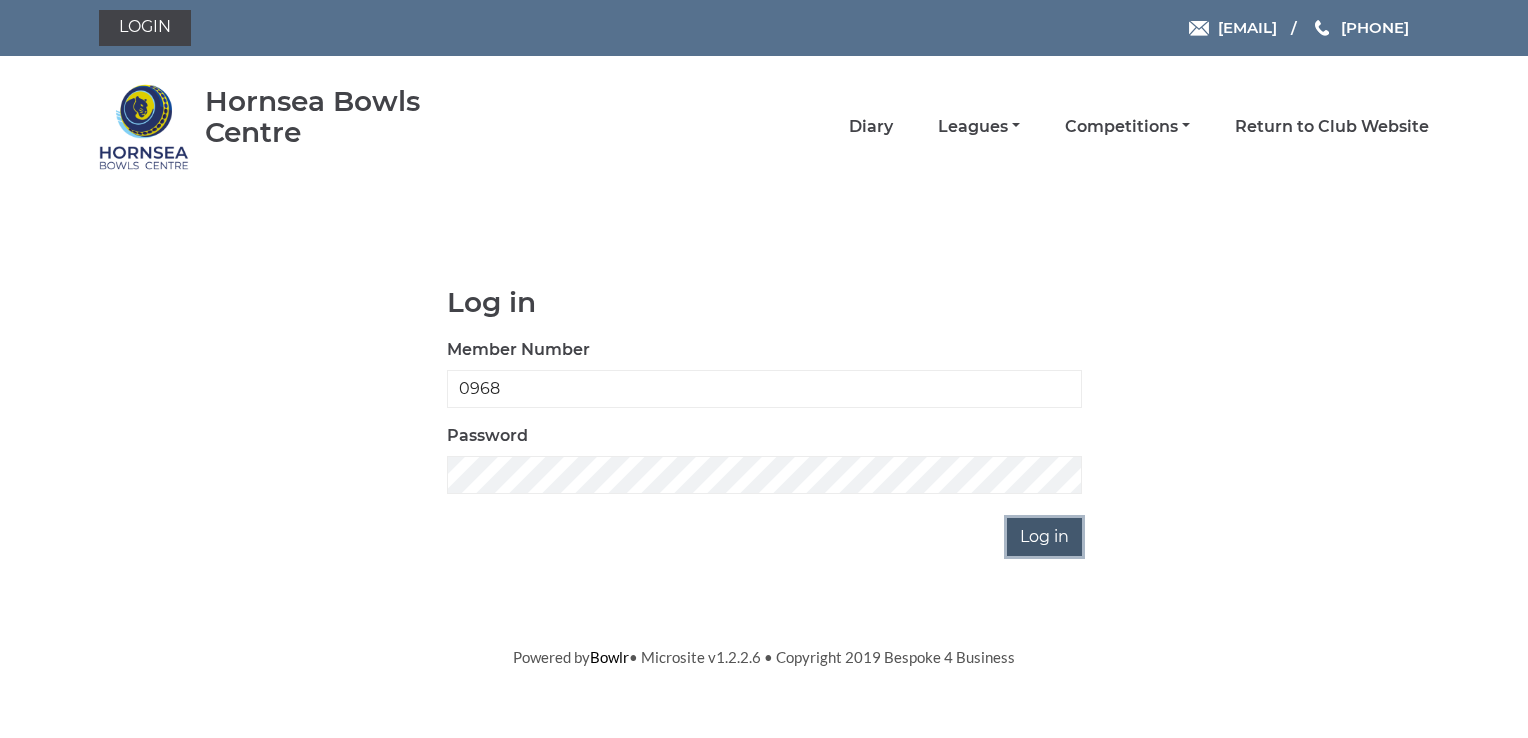 click on "Log in" at bounding box center [1044, 537] 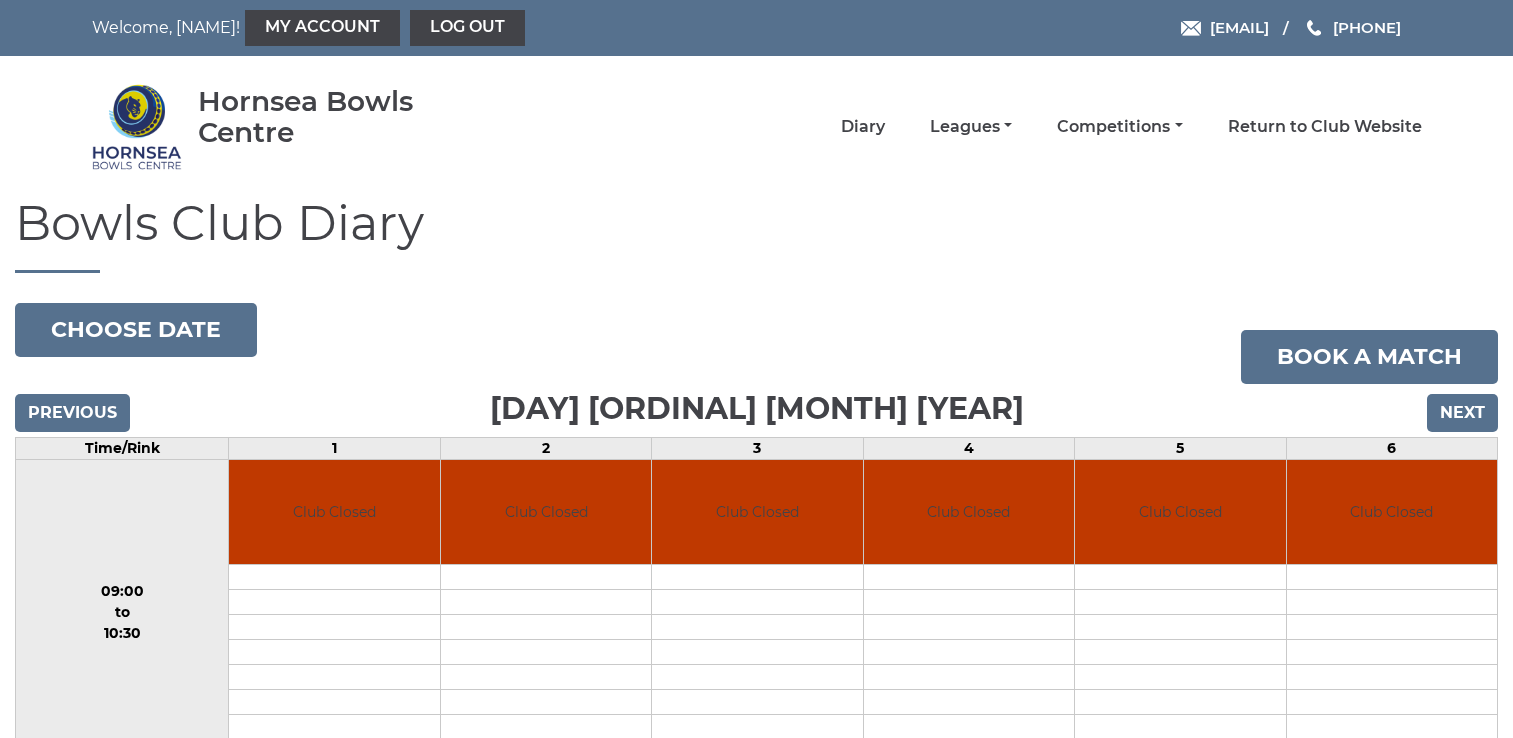 scroll, scrollTop: 0, scrollLeft: 0, axis: both 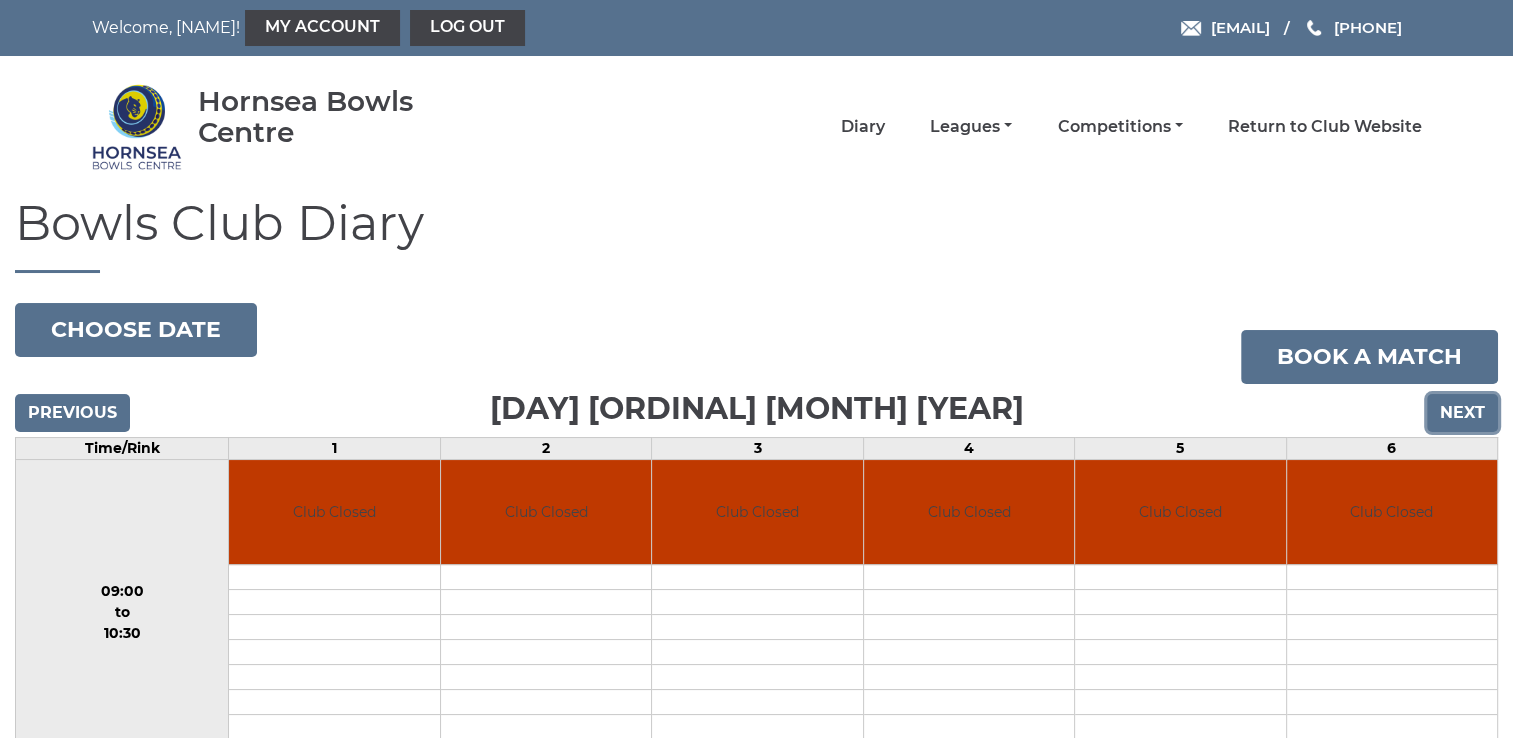 click on "Next" at bounding box center (1462, 413) 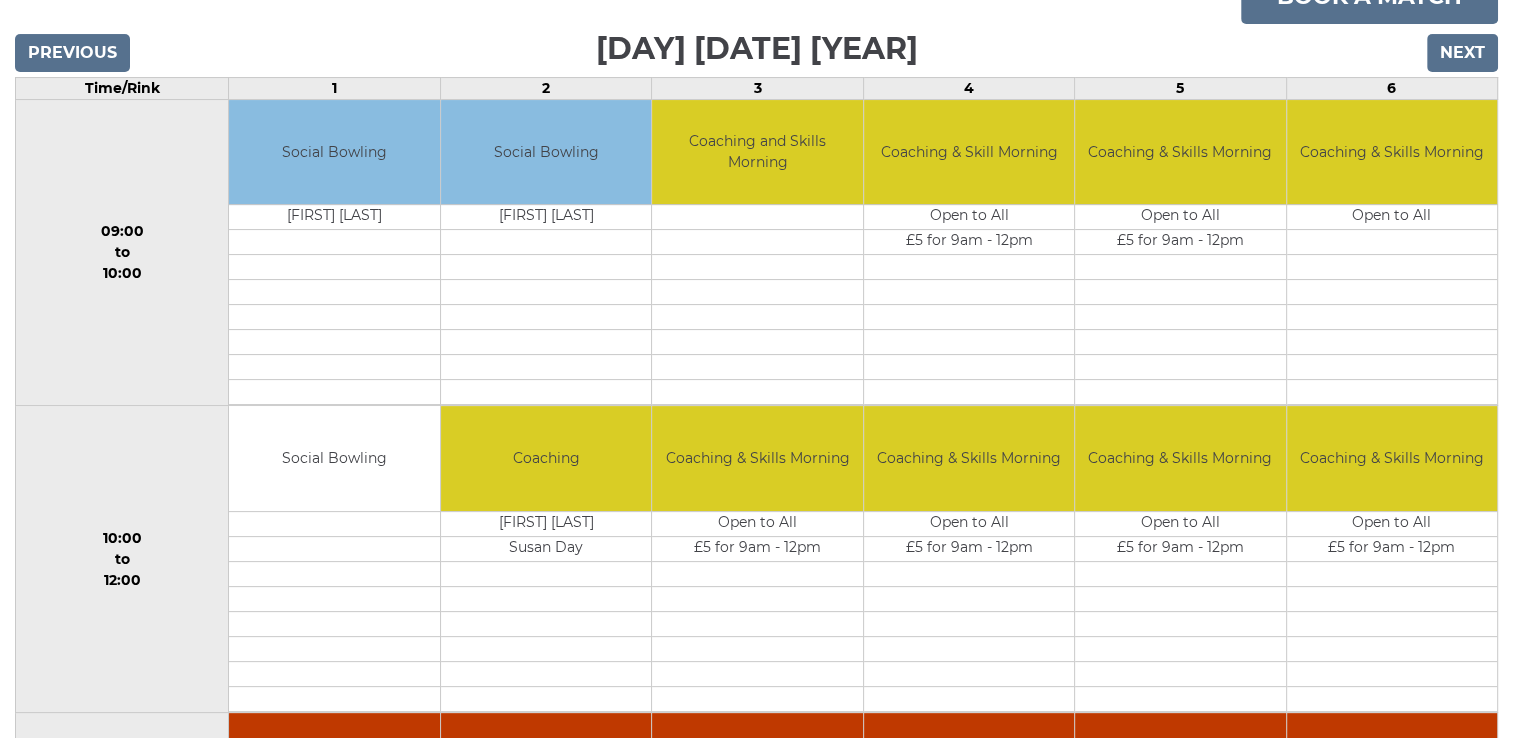 scroll, scrollTop: 320, scrollLeft: 0, axis: vertical 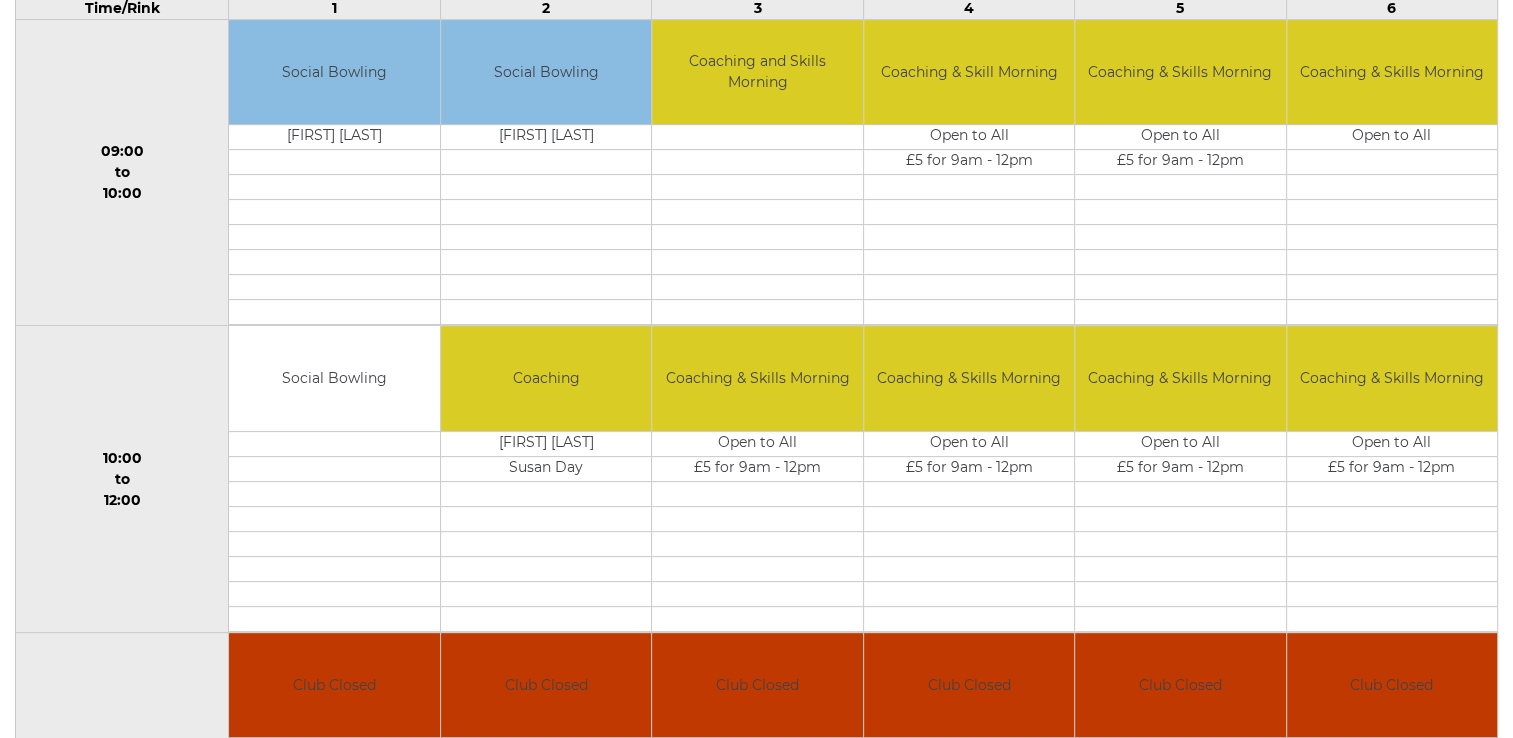 click on "Social Bowling" at bounding box center (334, 378) 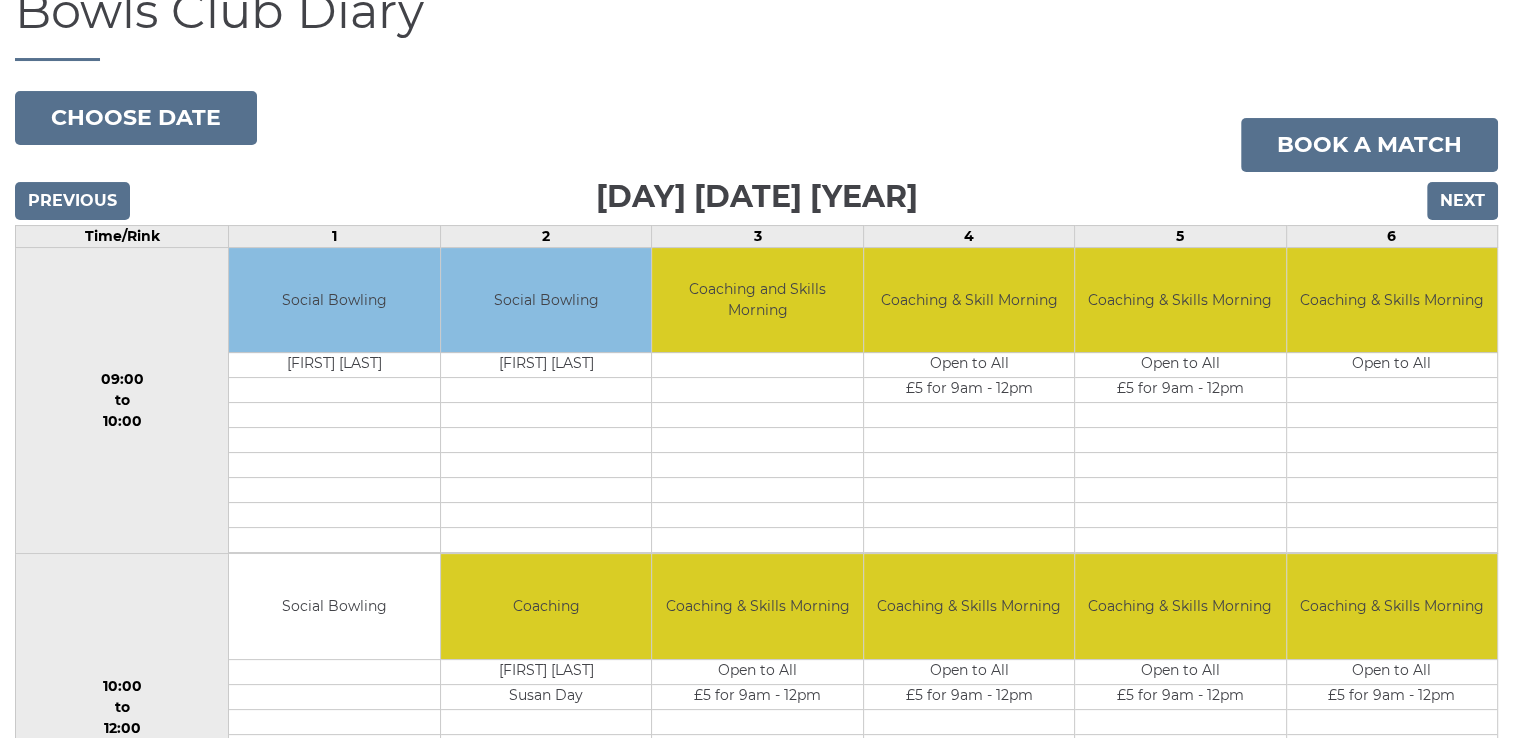 scroll, scrollTop: 173, scrollLeft: 0, axis: vertical 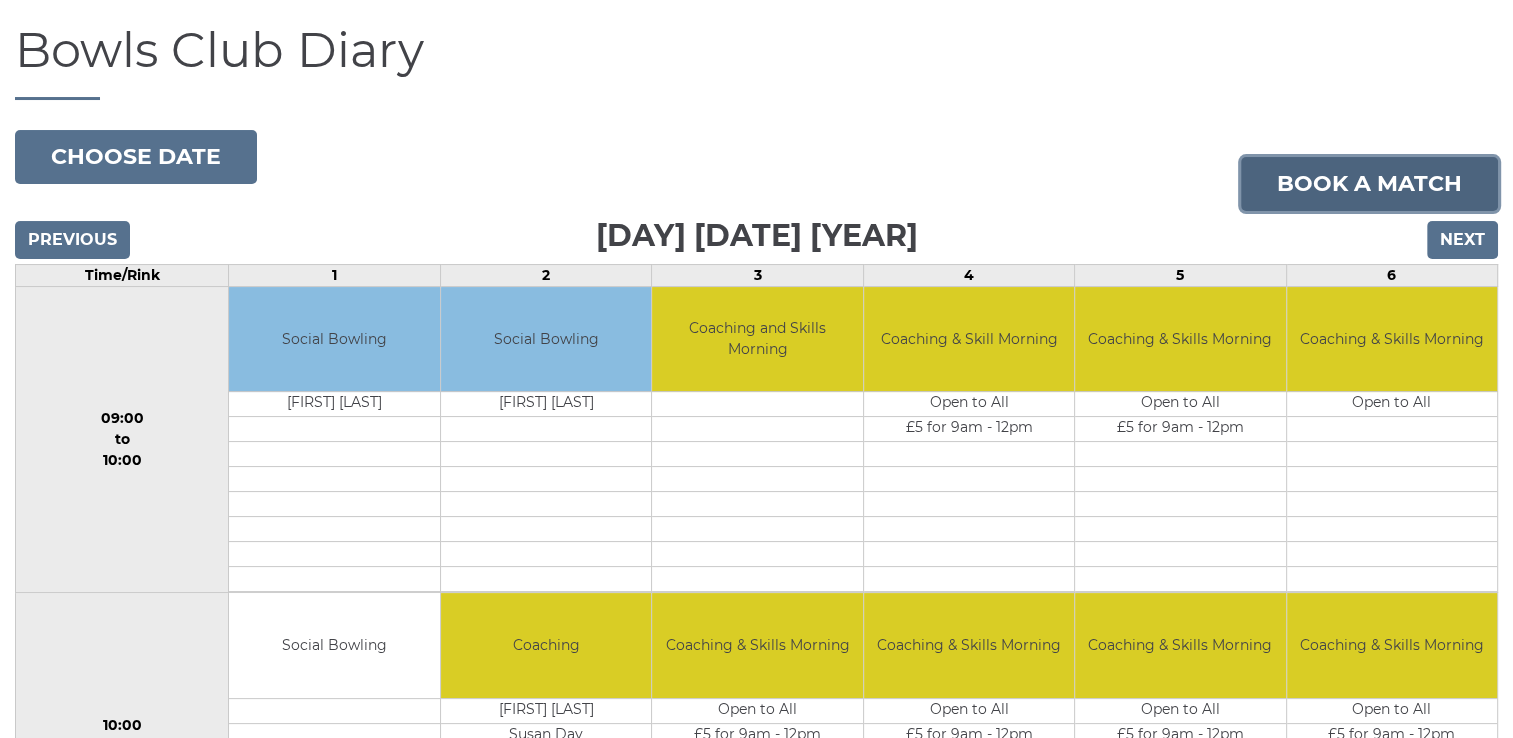 click on "Book a match" at bounding box center [1369, 184] 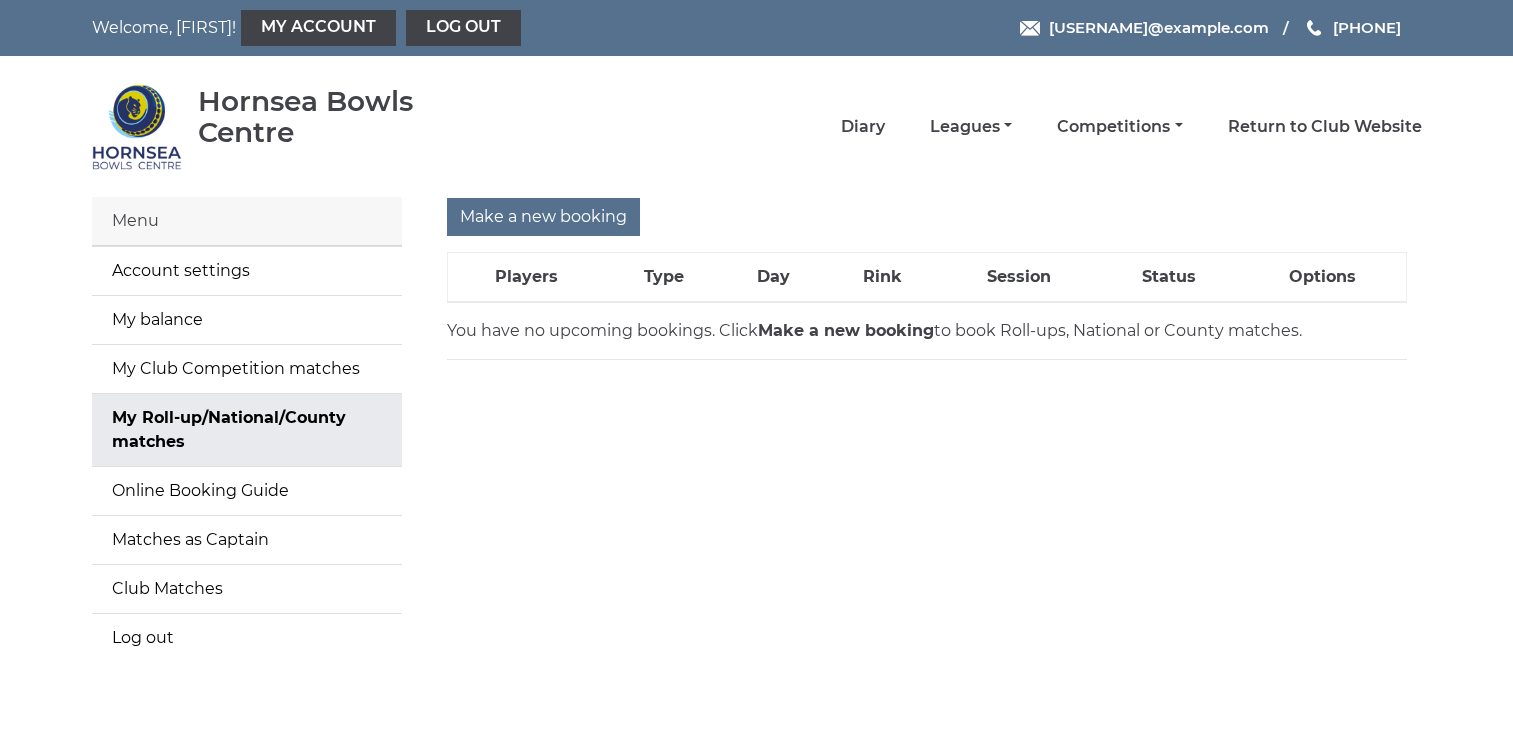 scroll, scrollTop: 0, scrollLeft: 0, axis: both 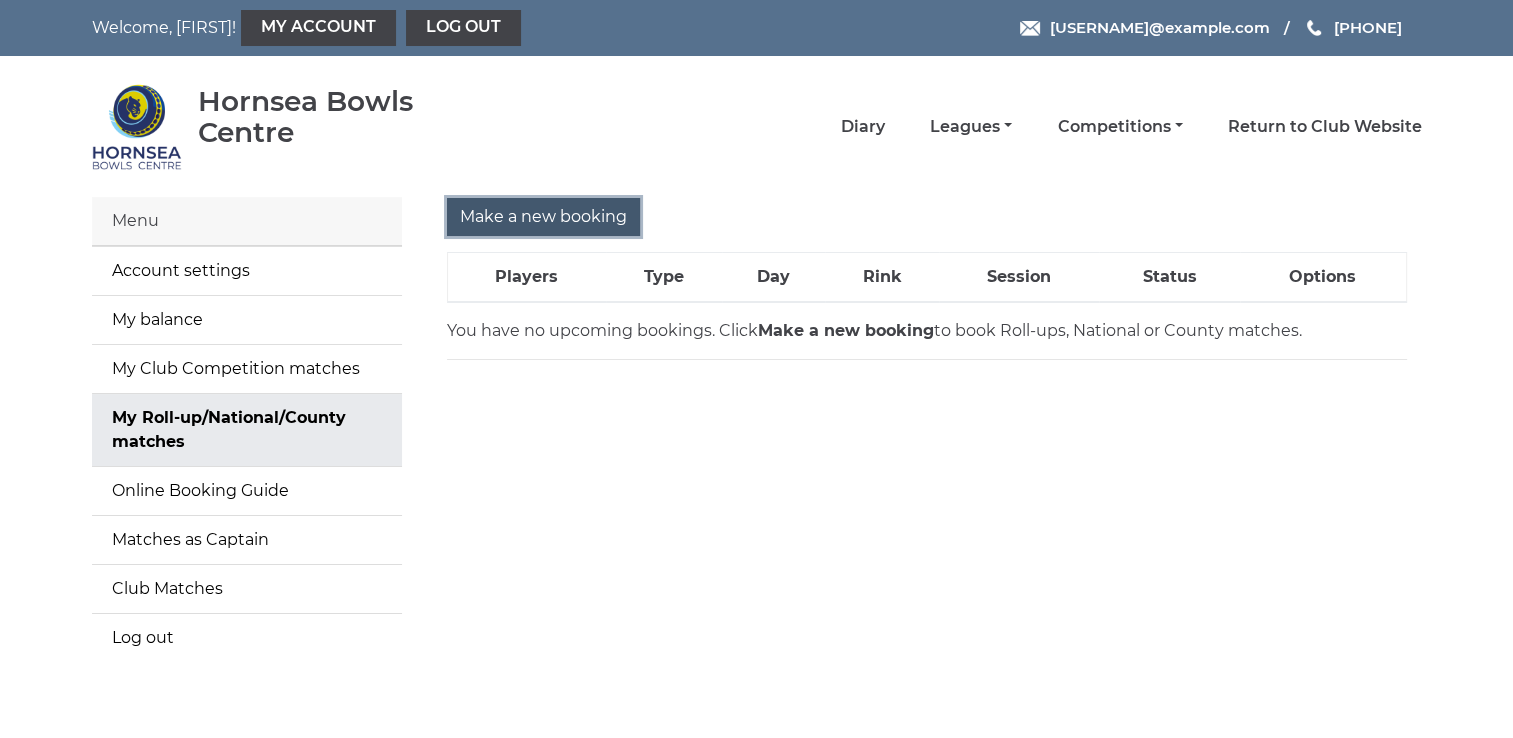 click on "Make a new booking" at bounding box center [543, 217] 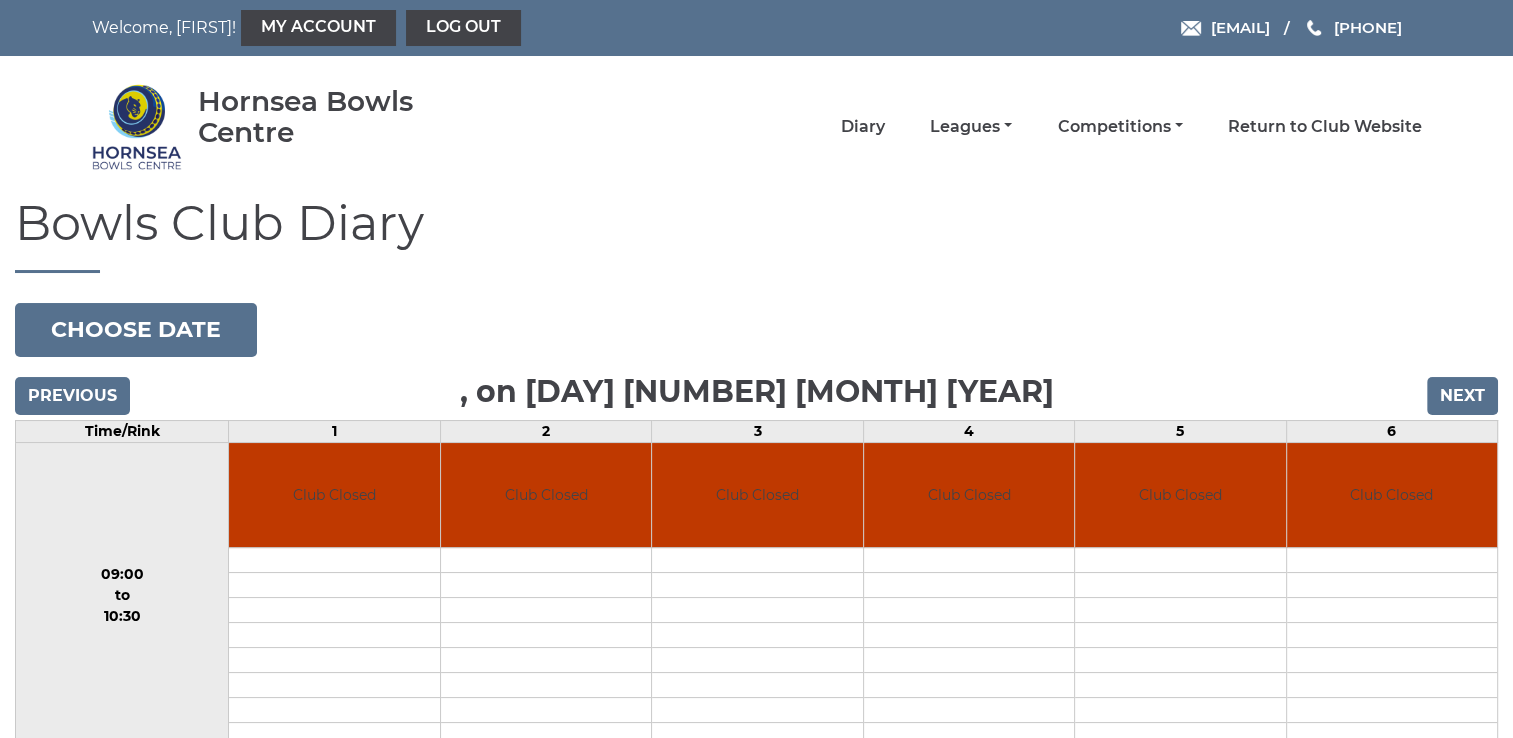 scroll, scrollTop: 40, scrollLeft: 0, axis: vertical 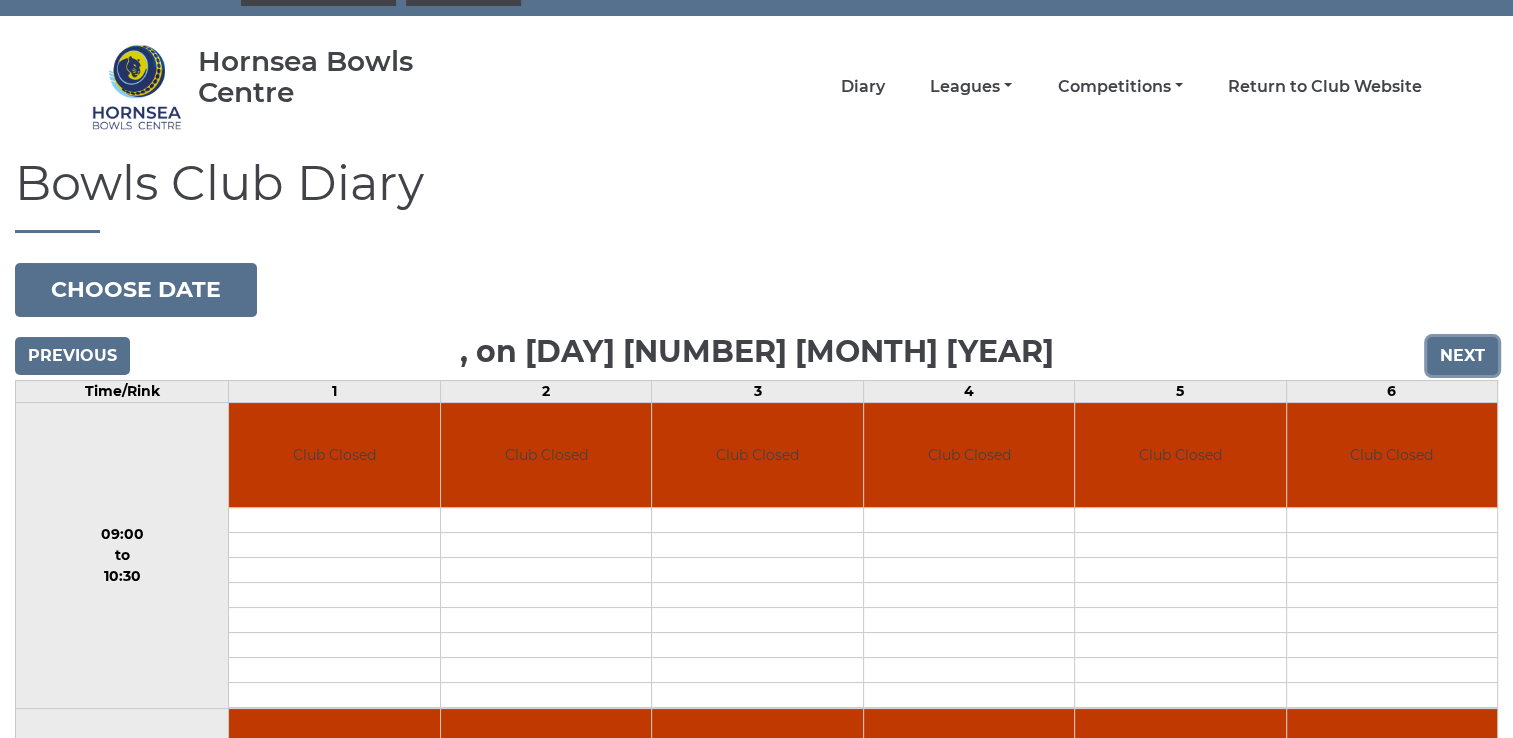 click on "Next" at bounding box center (1462, 356) 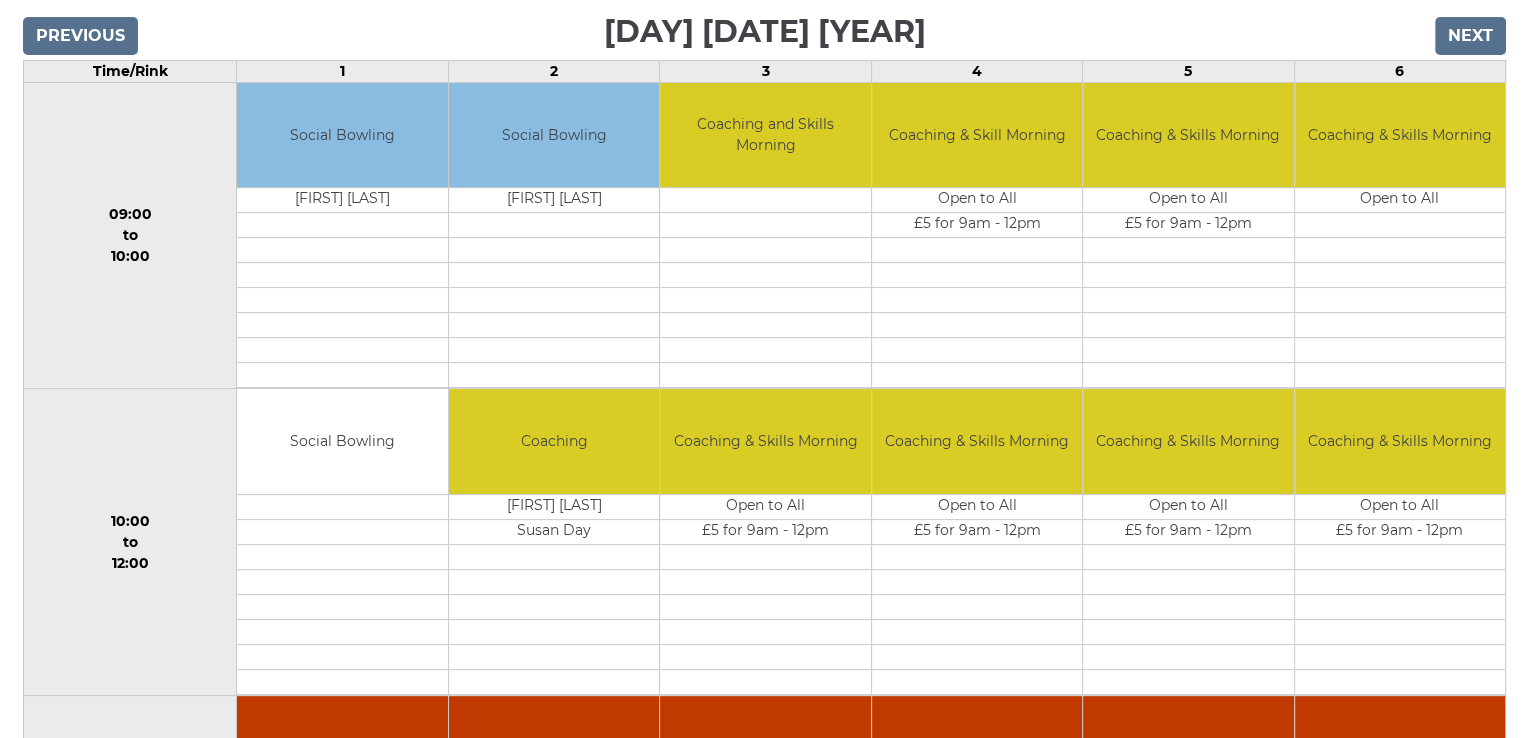 scroll, scrollTop: 400, scrollLeft: 0, axis: vertical 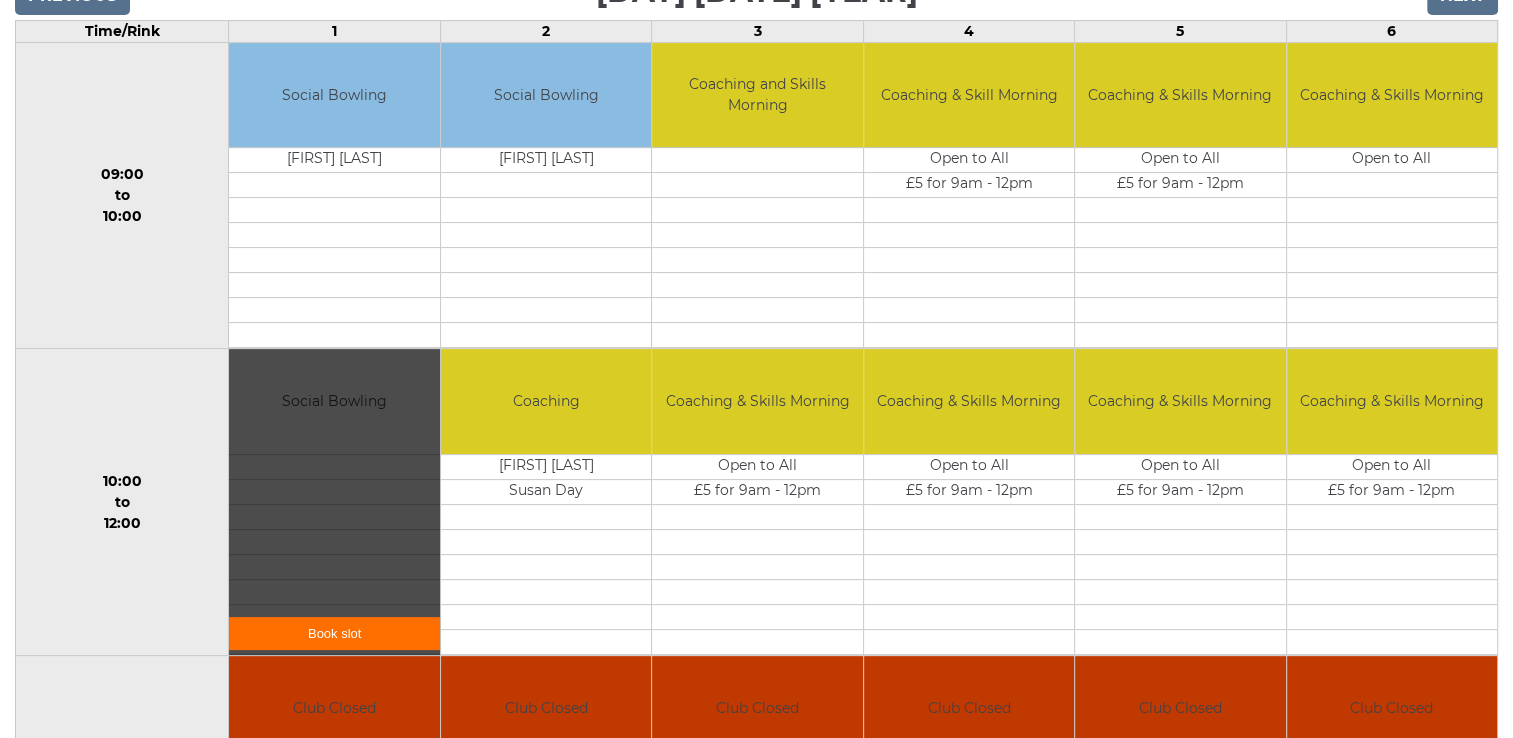 click on "Book slot" at bounding box center [334, 633] 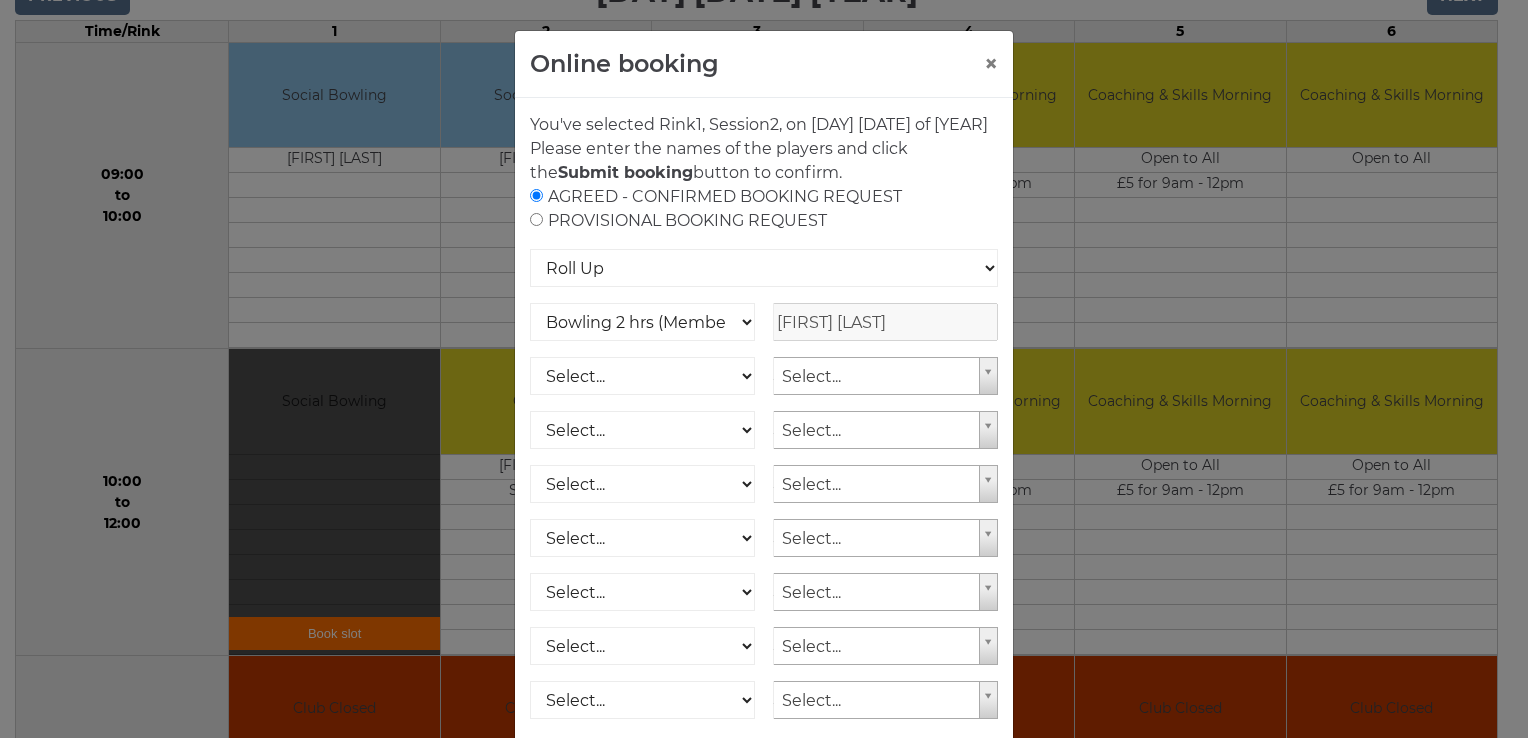 click on "You've selected Rink  1 , Session  2 , on Tuesday 5th of August 2025
Please enter the names of the players and click the  Submit booking  button to confirm.
AGREED - CONFIRMED BOOKING REQUEST
PROVISIONAL BOOKING REQUEST
Roll Up National Competition - Singles
National Competition - Pairs" at bounding box center (764, 485) 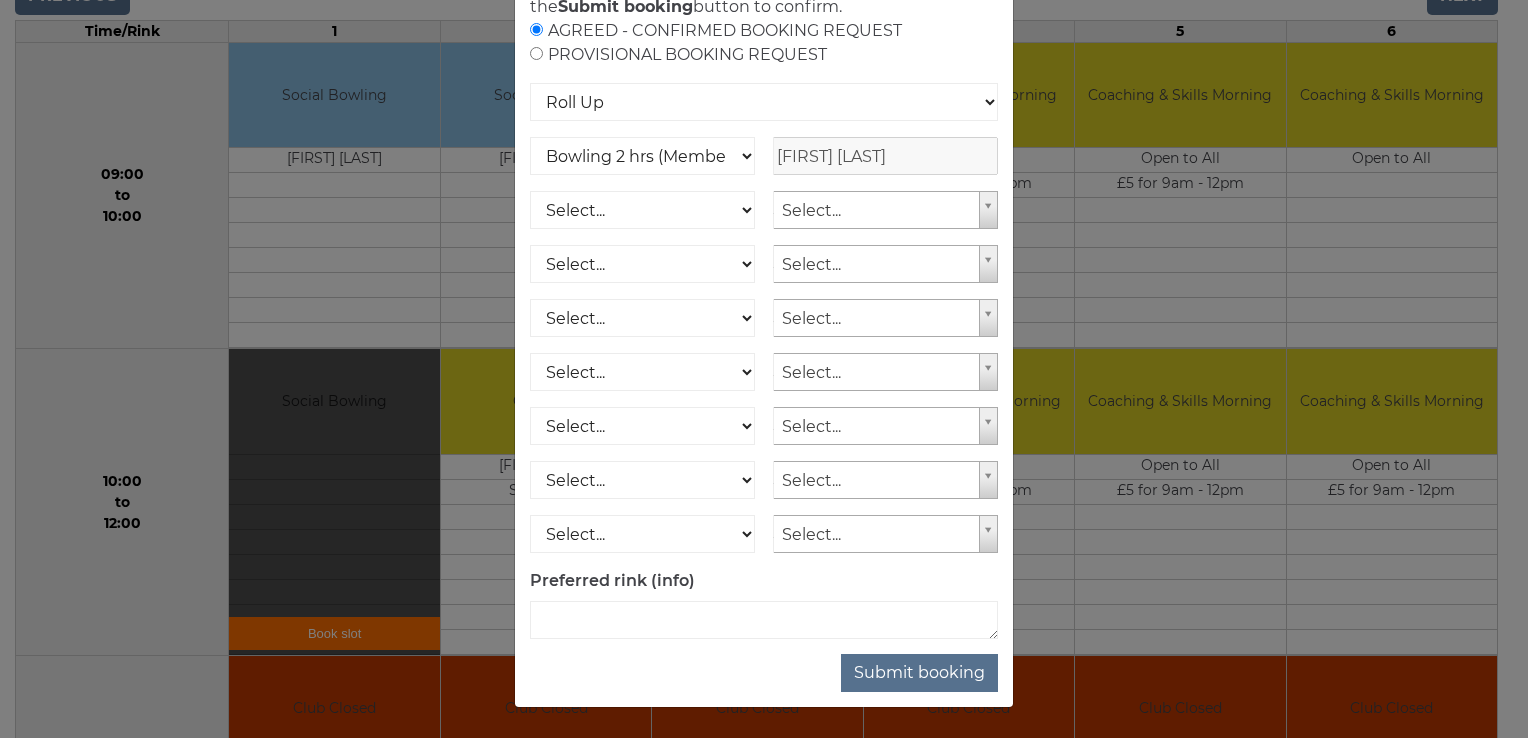 scroll, scrollTop: 188, scrollLeft: 0, axis: vertical 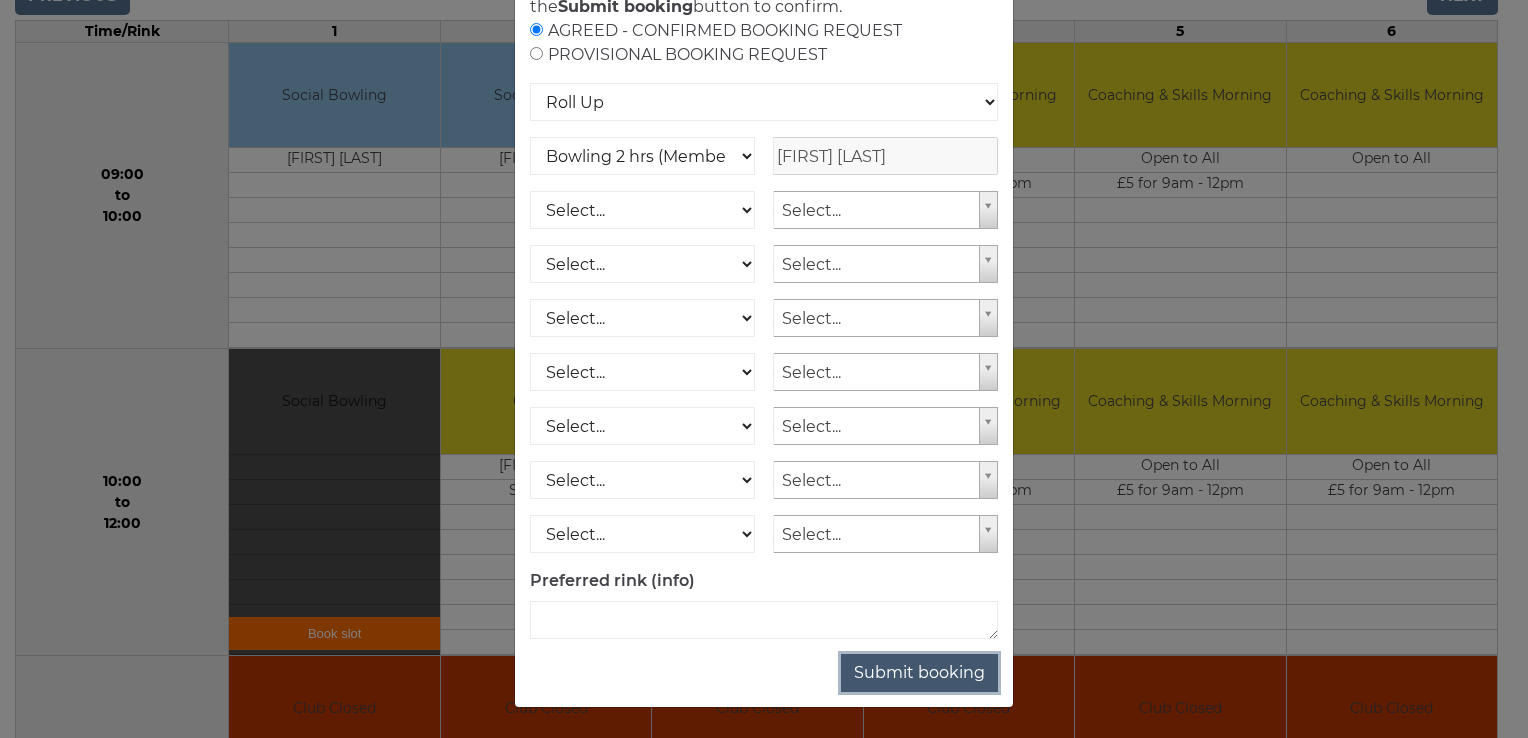 click on "Submit booking" at bounding box center (919, 673) 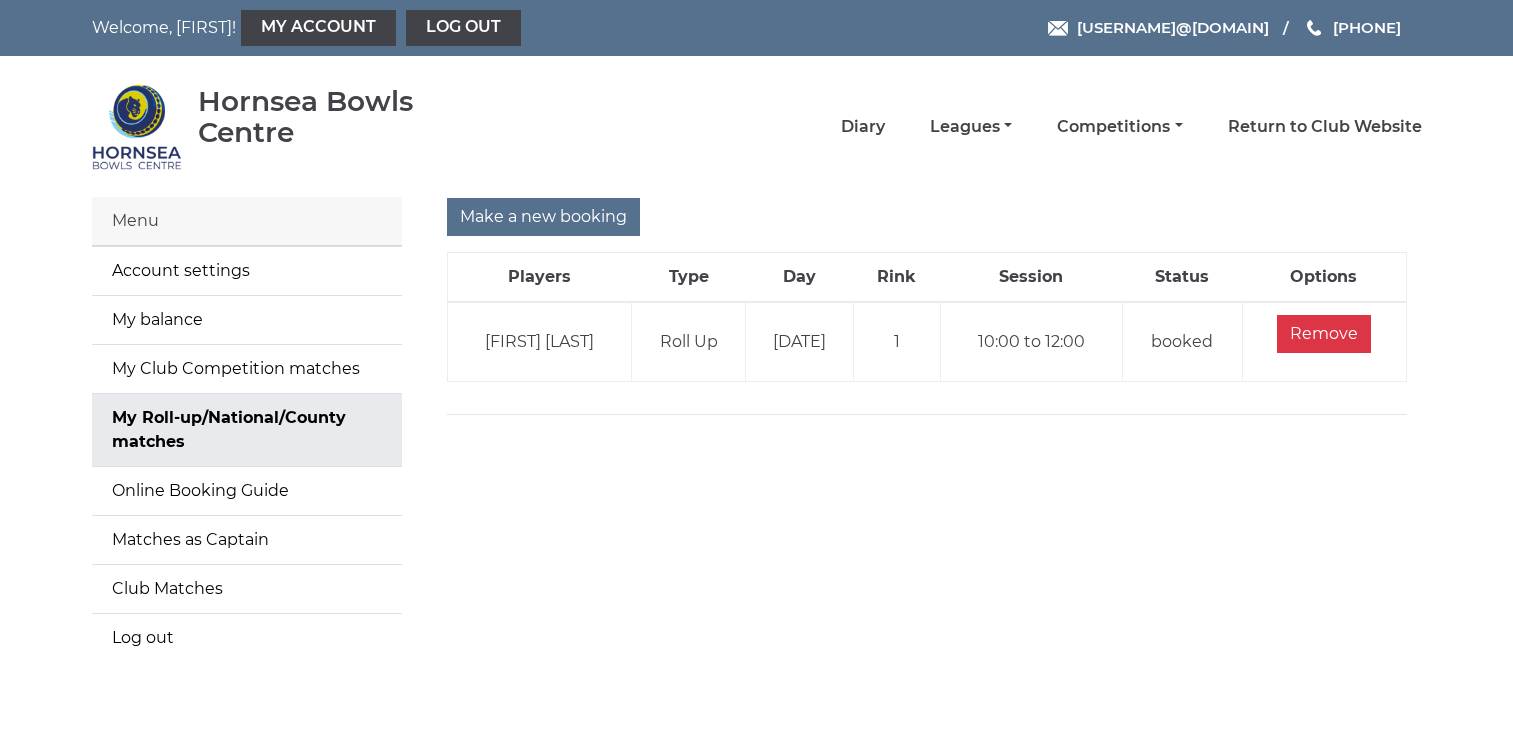 scroll, scrollTop: 0, scrollLeft: 0, axis: both 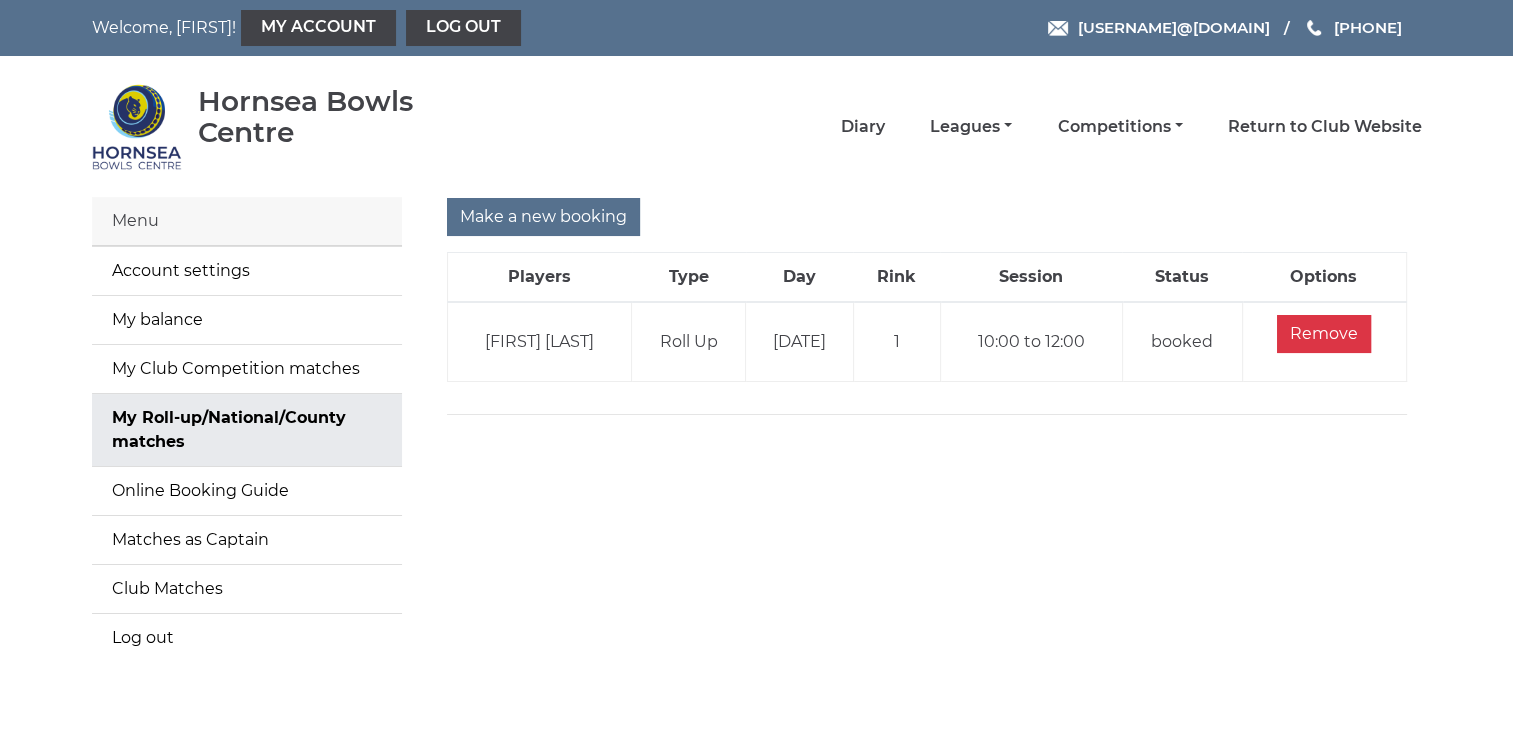 click at bounding box center [137, 127] 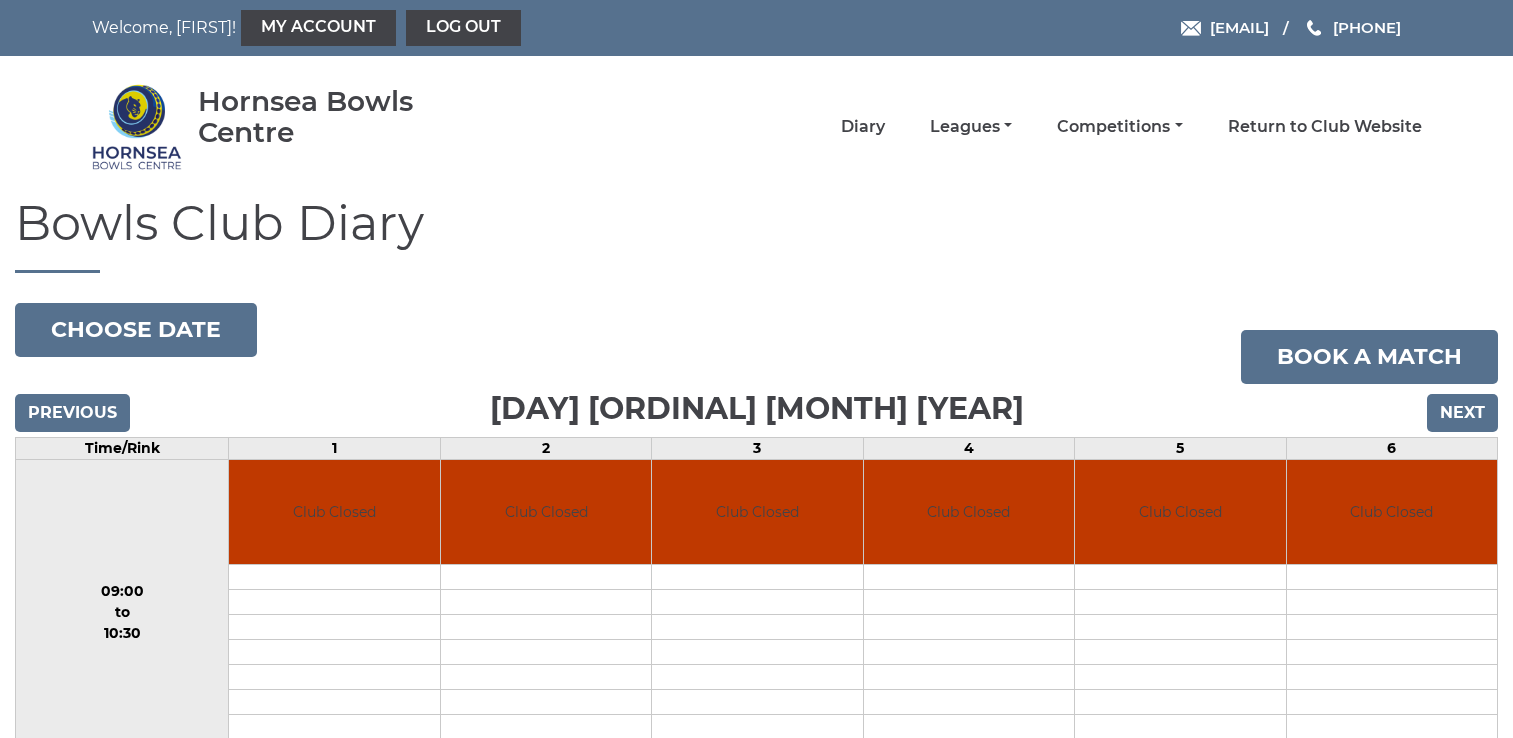 scroll, scrollTop: 0, scrollLeft: 0, axis: both 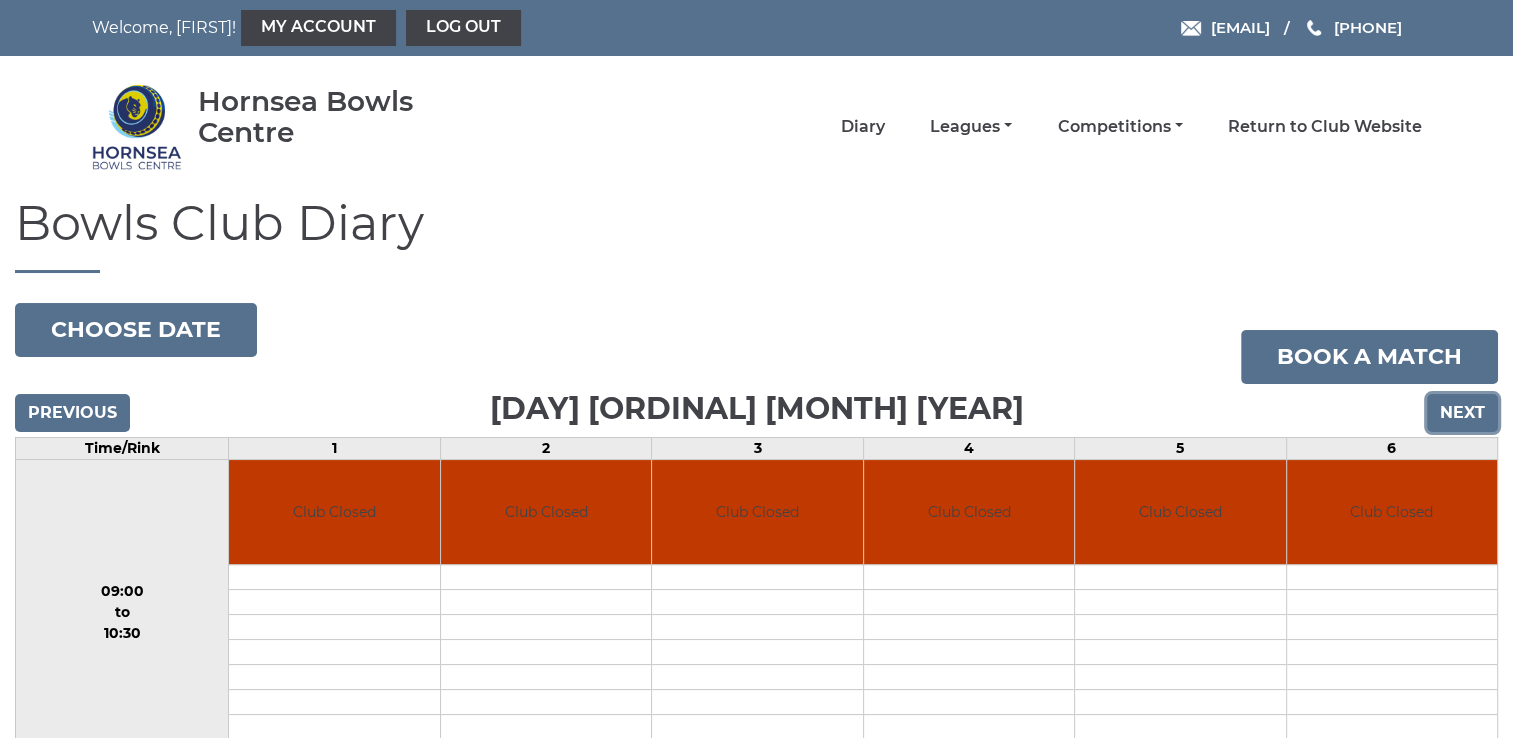 click on "Next" at bounding box center [1462, 413] 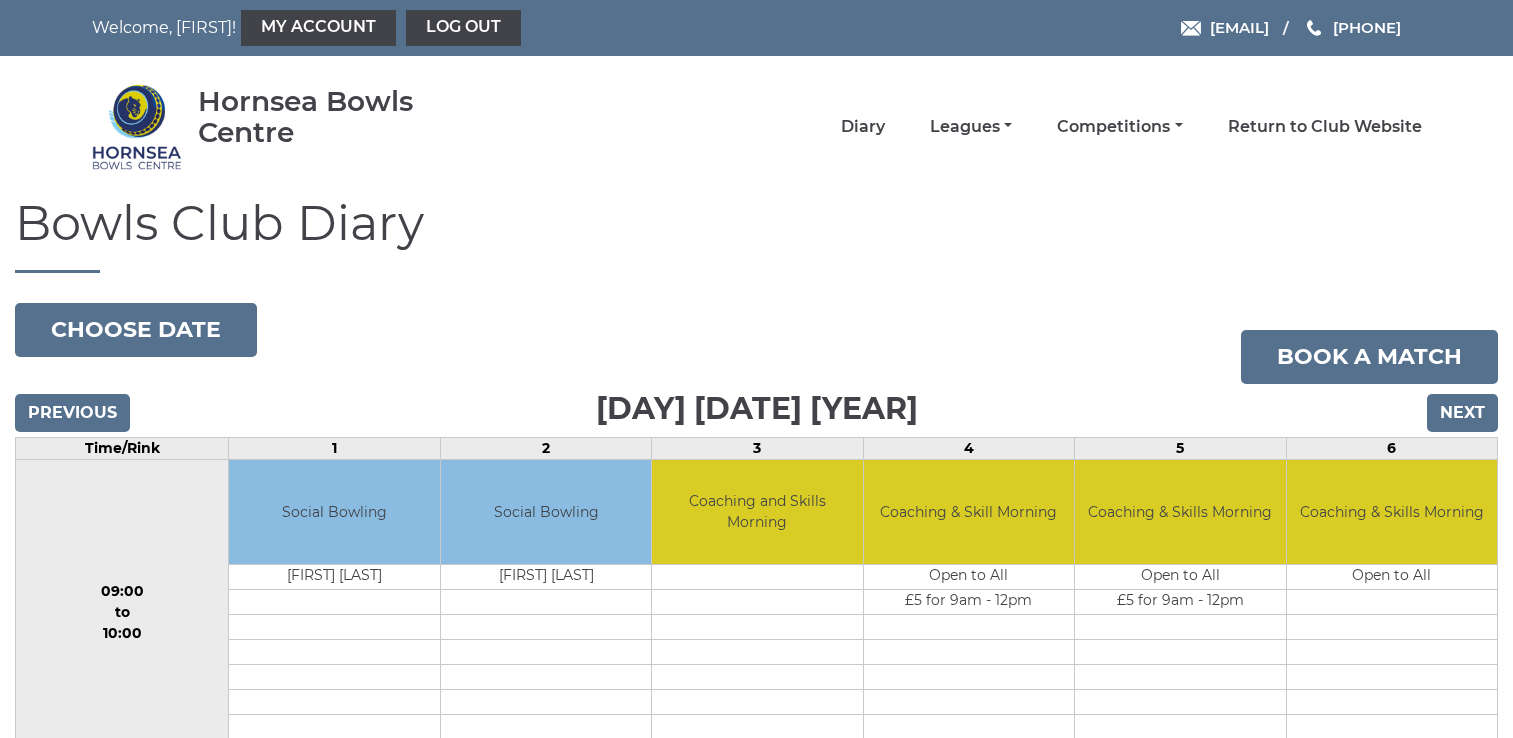 scroll, scrollTop: 0, scrollLeft: 0, axis: both 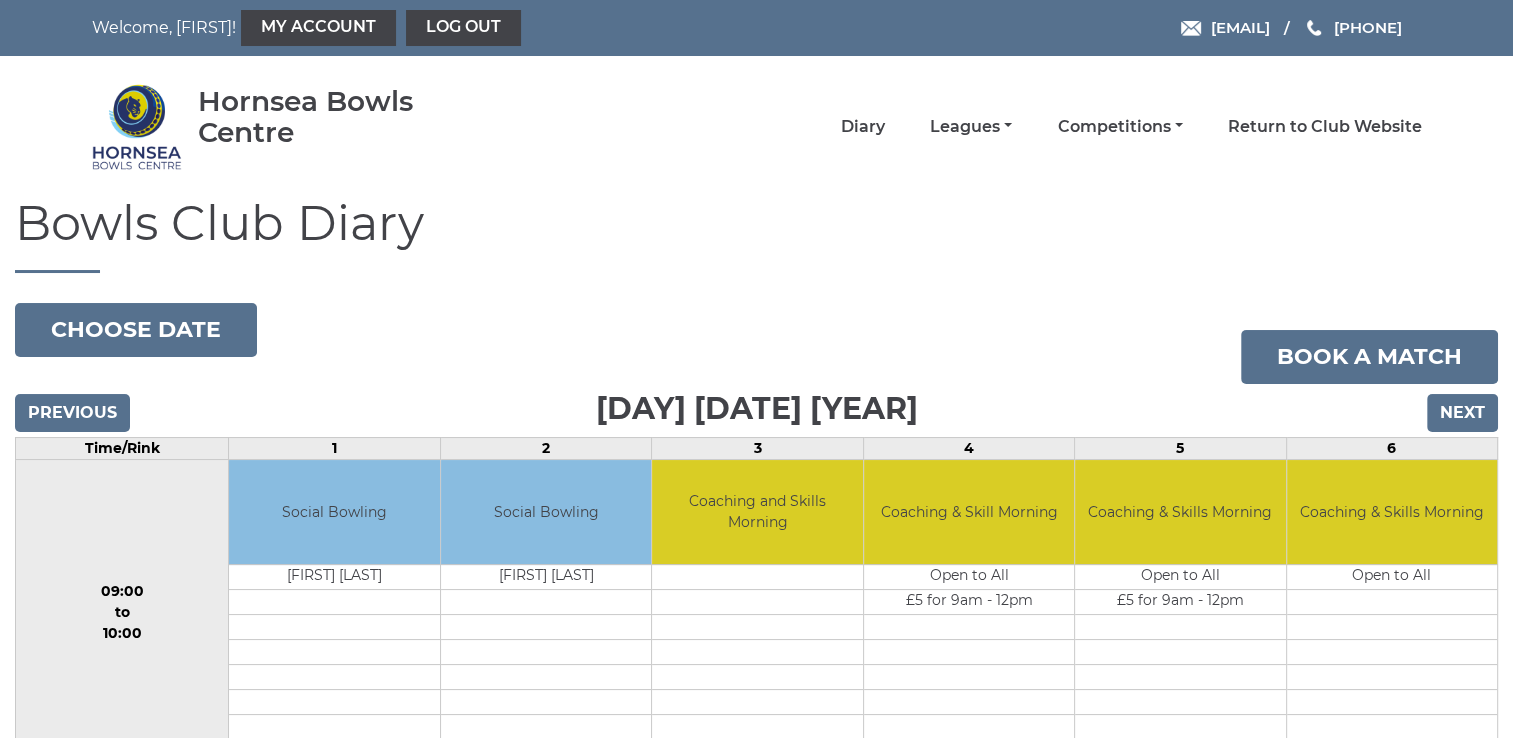 click on "Hornsea Bowls Centre
Diary
Leagues
Club leagues - Summer 2025 Club leagues - Winter 24-25 Club leagues - Summer 2024 Club leagues - Winter 2023 / 2024 Club leagues - Summer 2023
Competitions
Club competitions - Summer 2025 Club competitions - Winter 24-25 Club competitions - Summer 2024 Club competitions - Winter 2023 / 2024 Club competitions - Summer 2023
Return to Club Website" at bounding box center [757, 126] 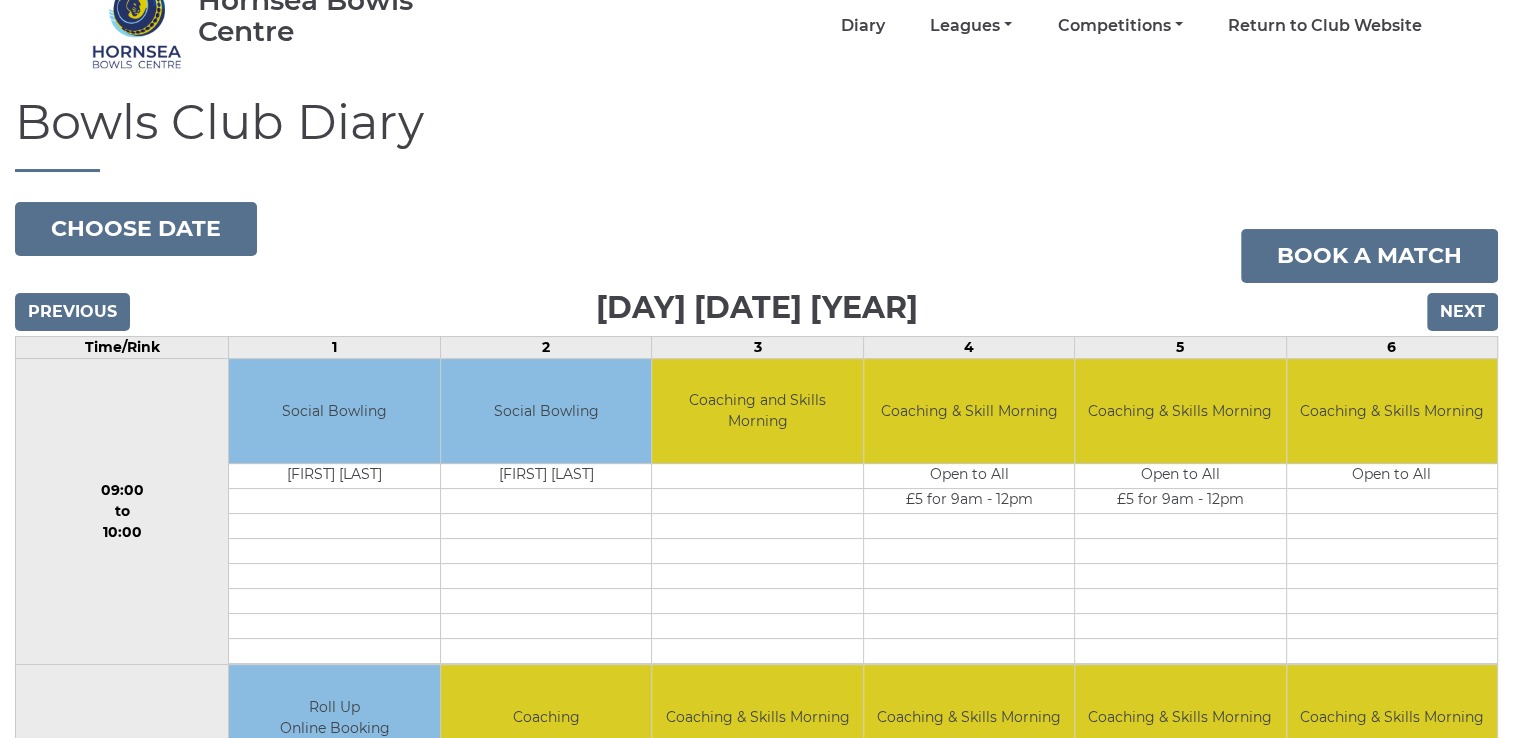 scroll, scrollTop: 0, scrollLeft: 0, axis: both 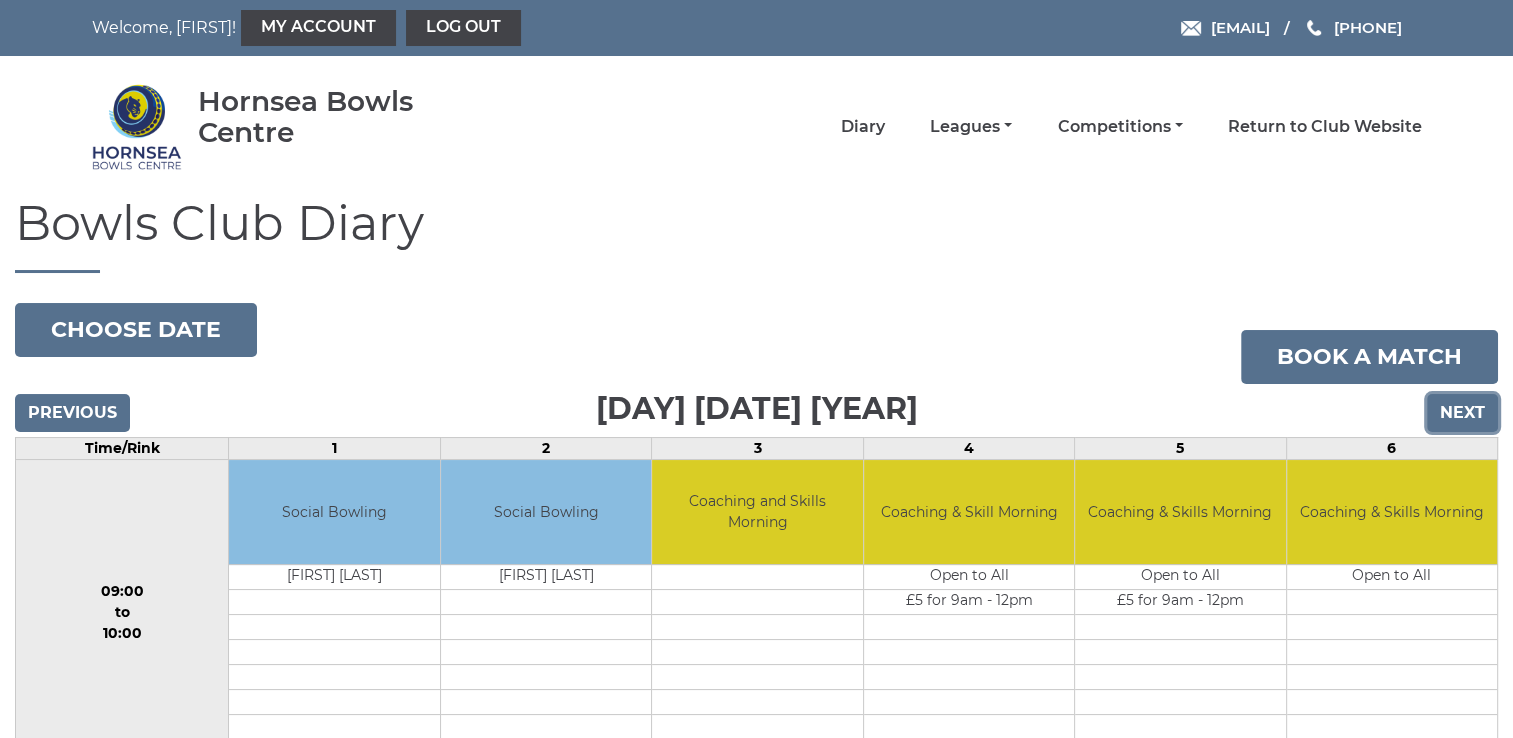 click on "Next" at bounding box center (1462, 413) 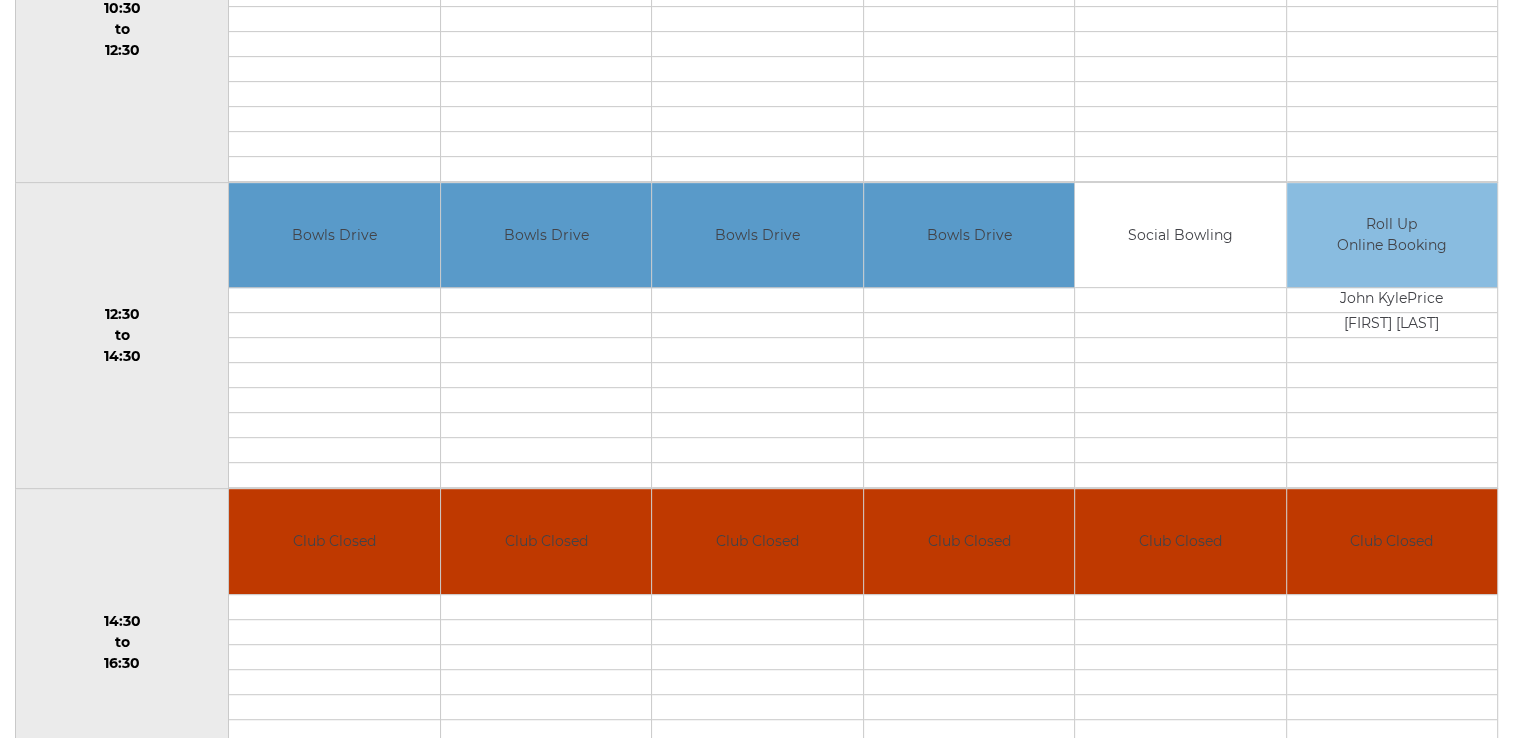 scroll, scrollTop: 850, scrollLeft: 0, axis: vertical 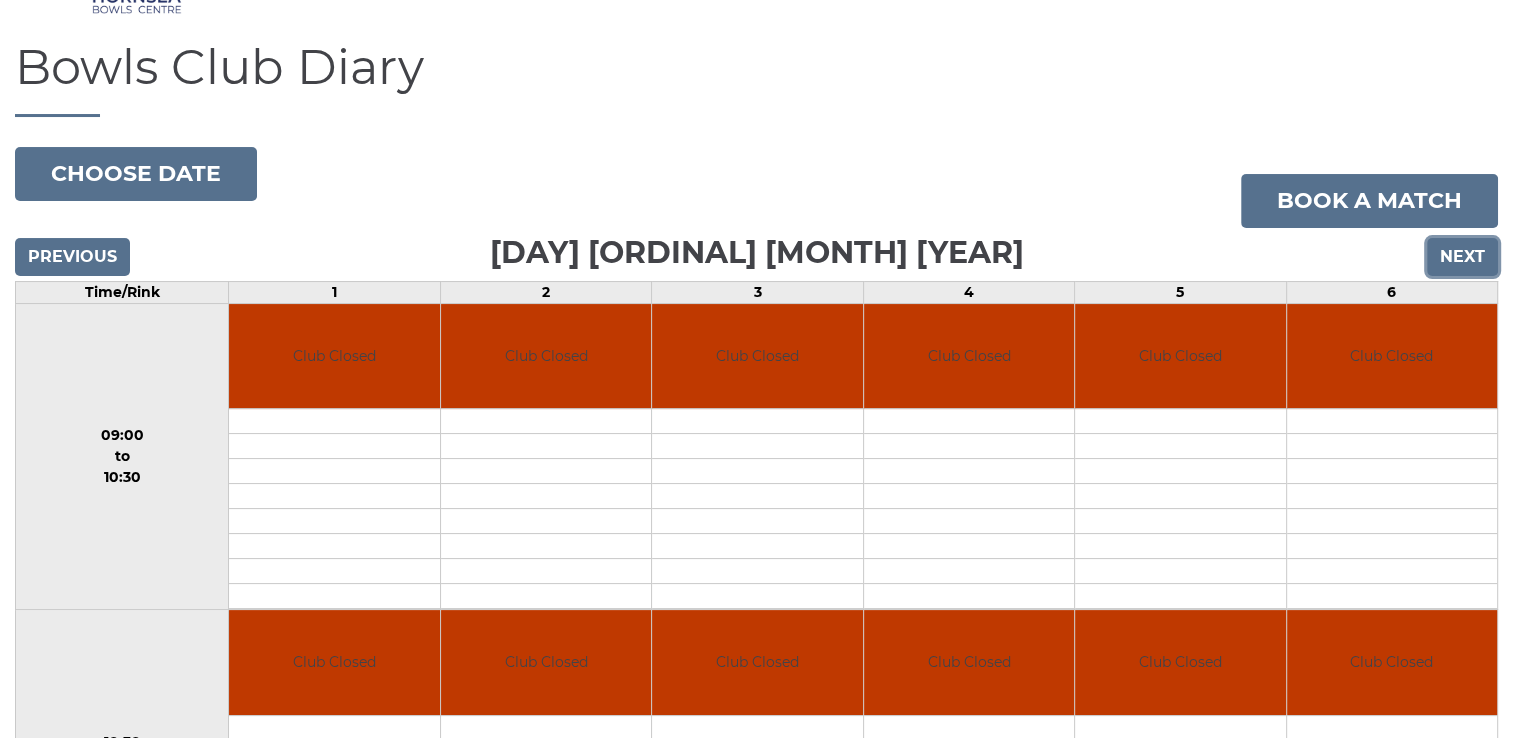 click on "Next" at bounding box center (1462, 257) 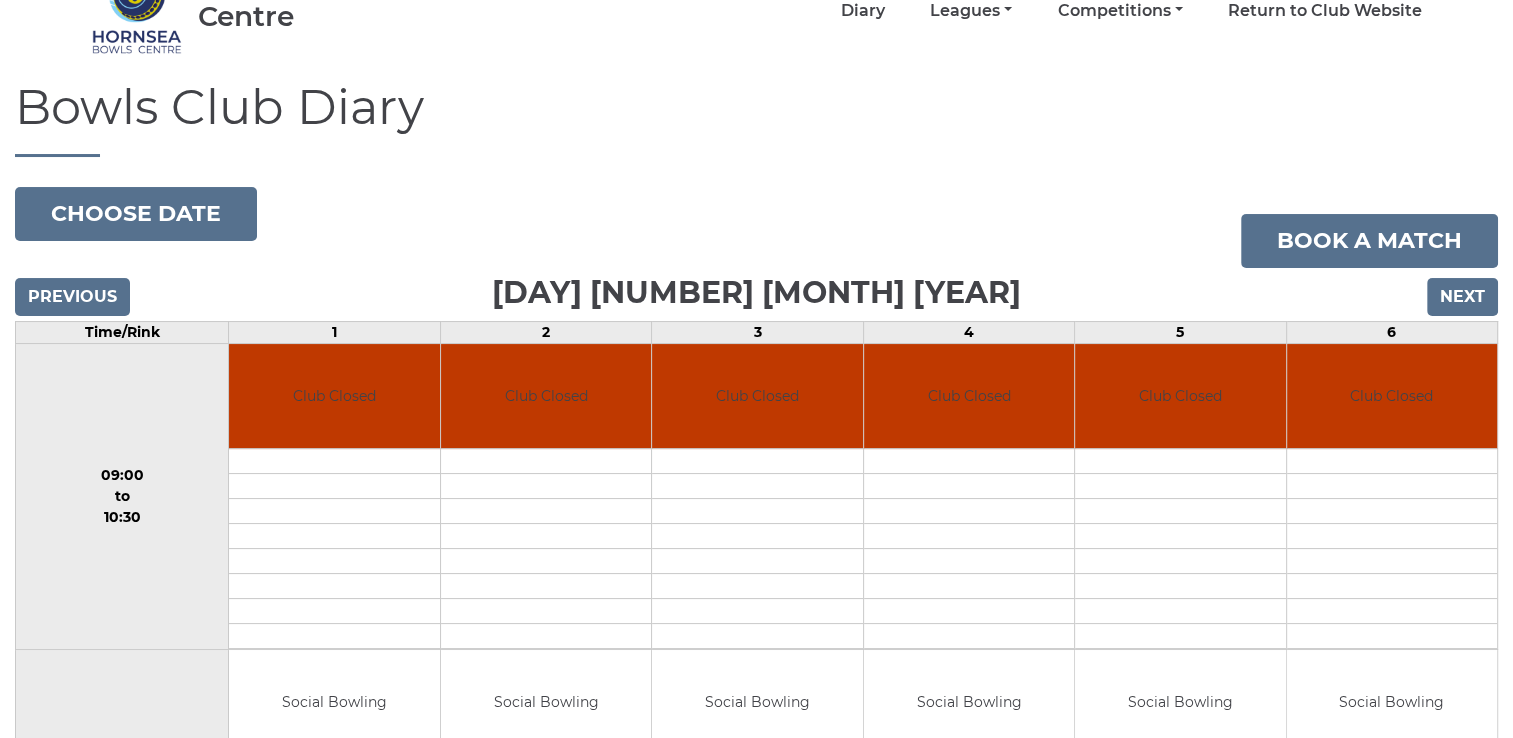 scroll, scrollTop: 40, scrollLeft: 0, axis: vertical 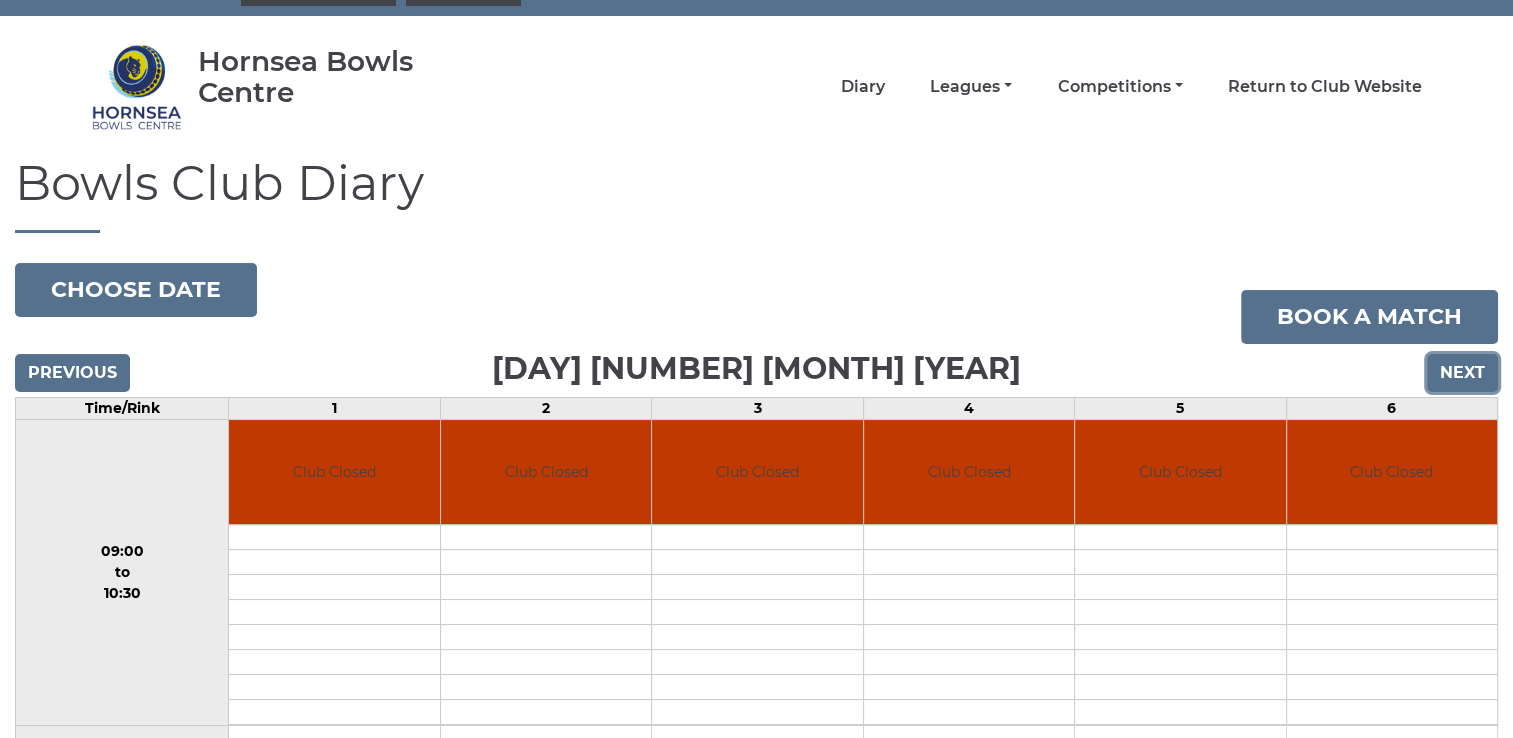 click on "Next" at bounding box center [1462, 373] 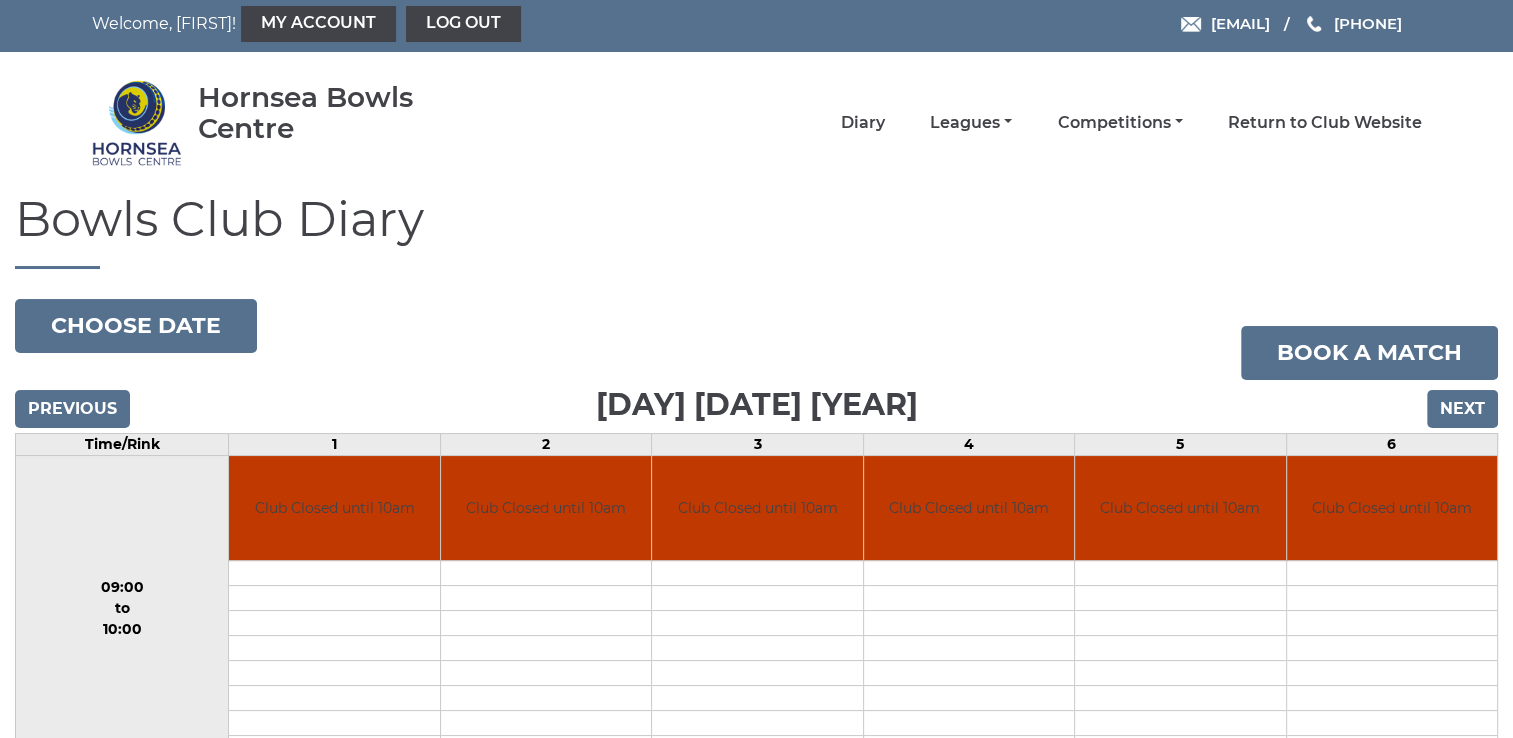 scroll, scrollTop: 0, scrollLeft: 0, axis: both 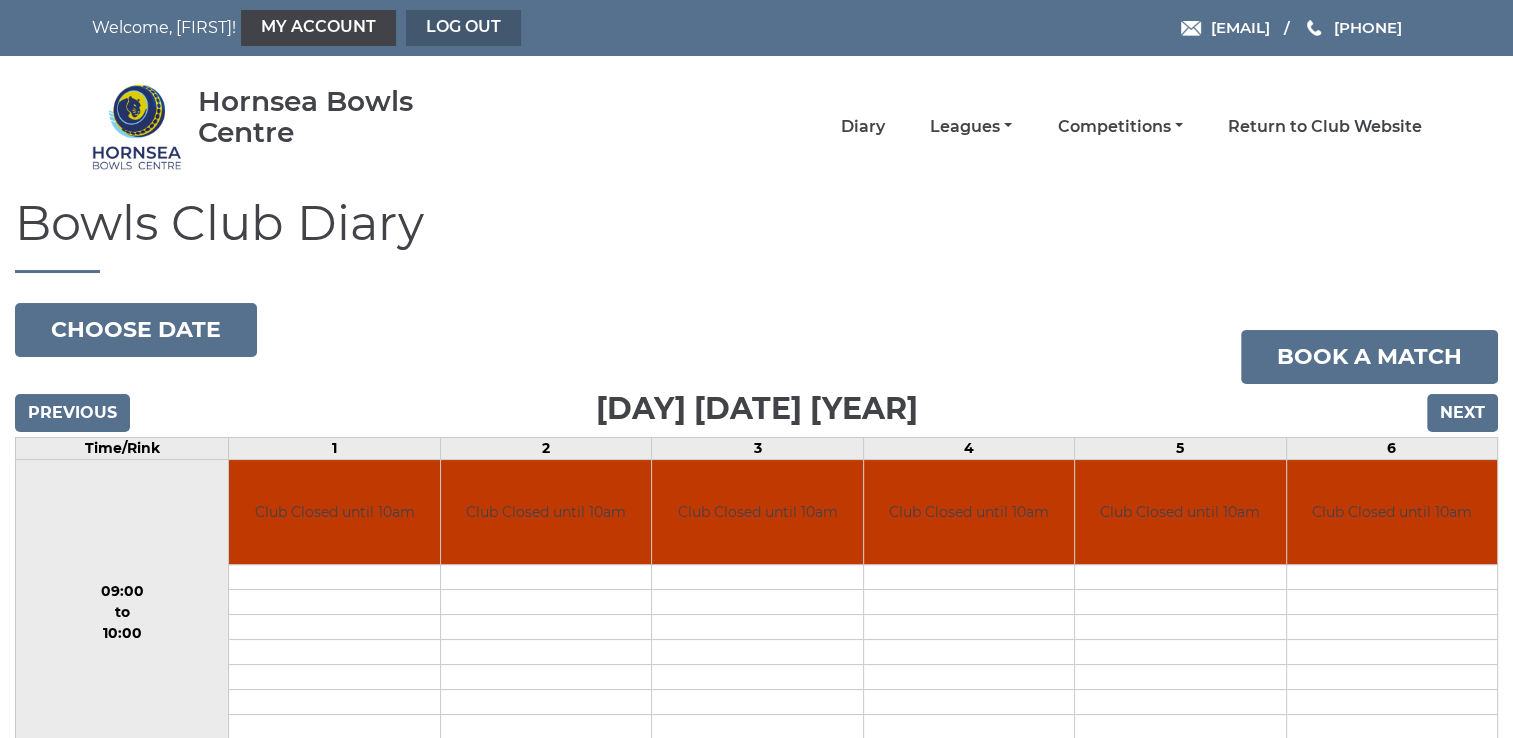 click on "Log out" at bounding box center [463, 28] 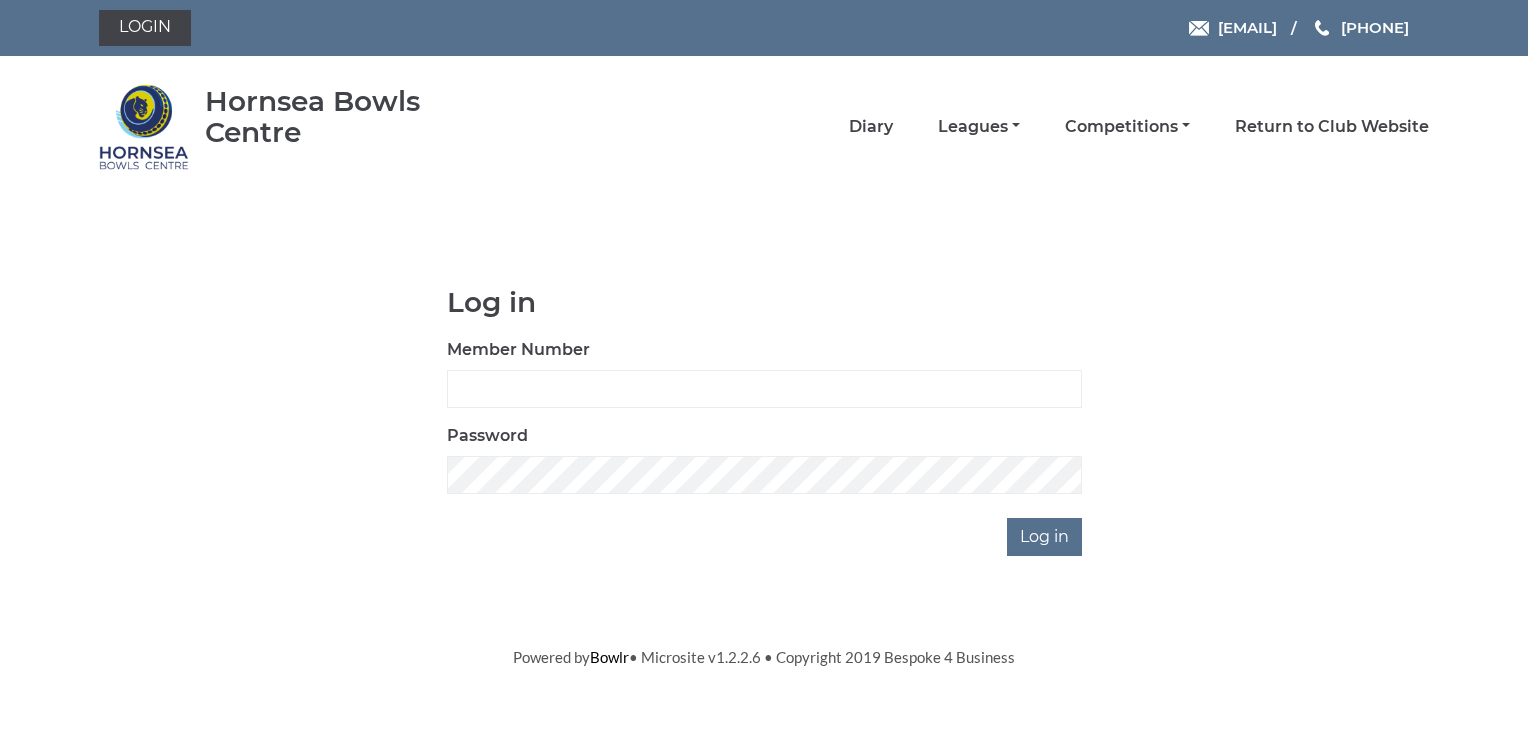scroll, scrollTop: 0, scrollLeft: 0, axis: both 